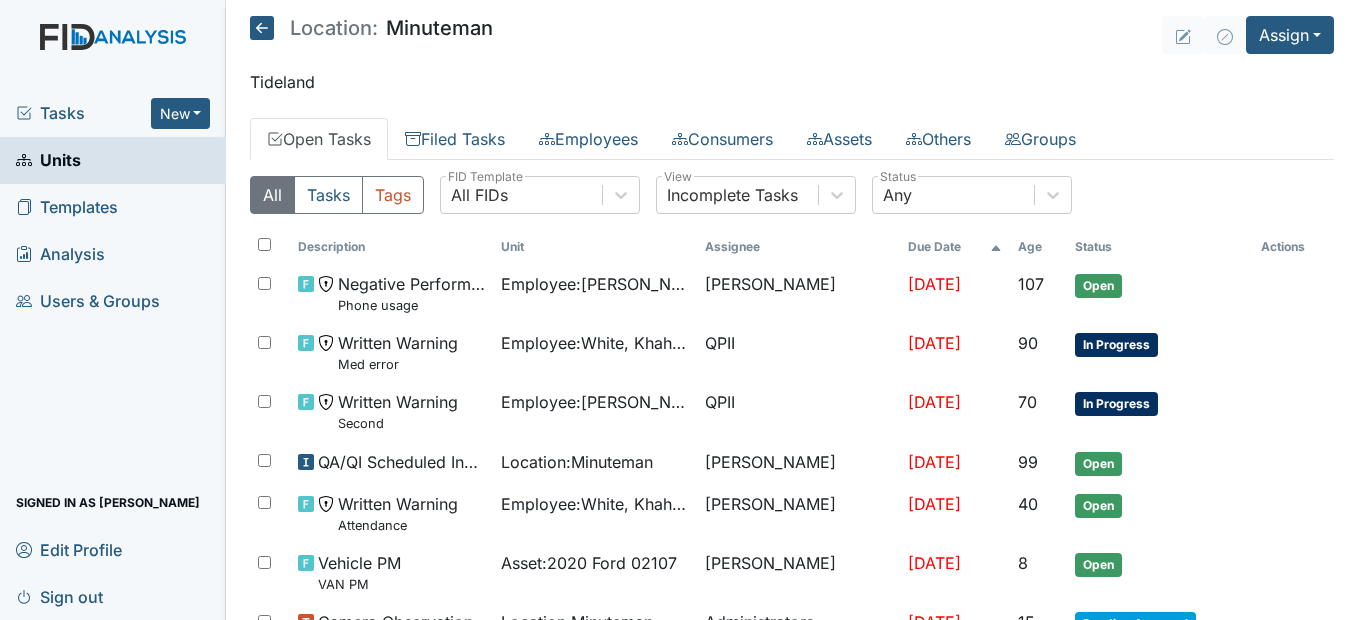 scroll, scrollTop: 0, scrollLeft: 0, axis: both 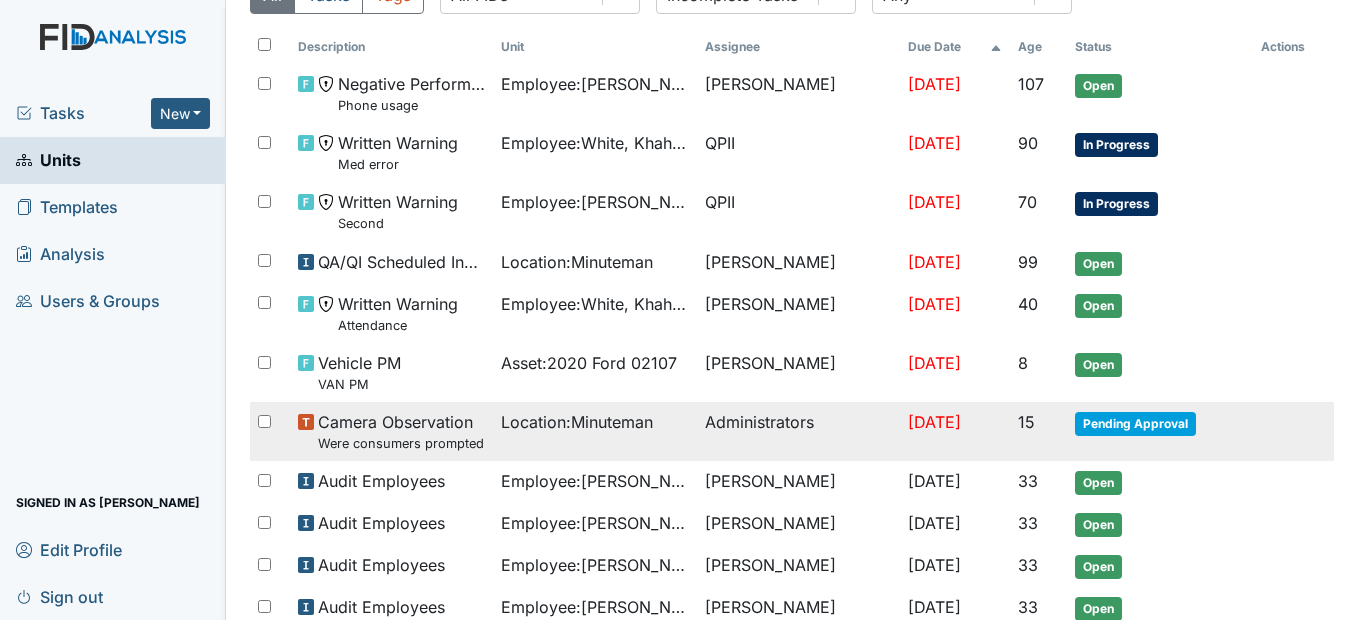 click on "Location :  Minuteman" at bounding box center [577, 422] 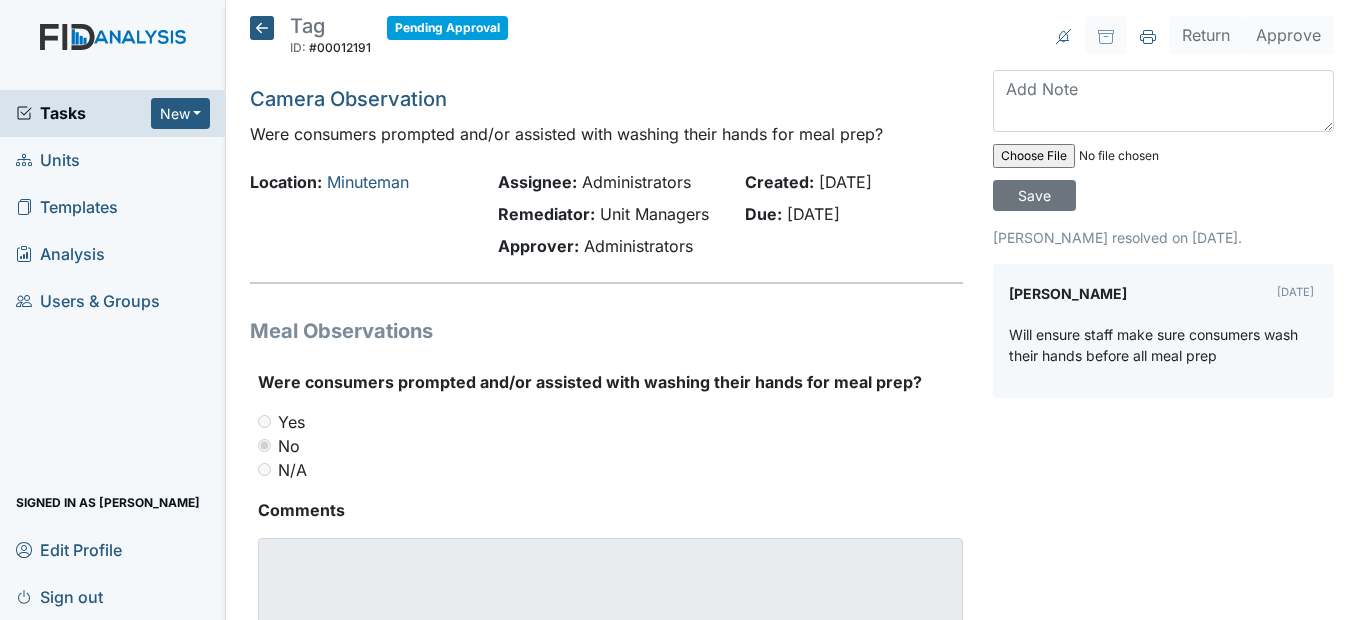 scroll, scrollTop: 0, scrollLeft: 0, axis: both 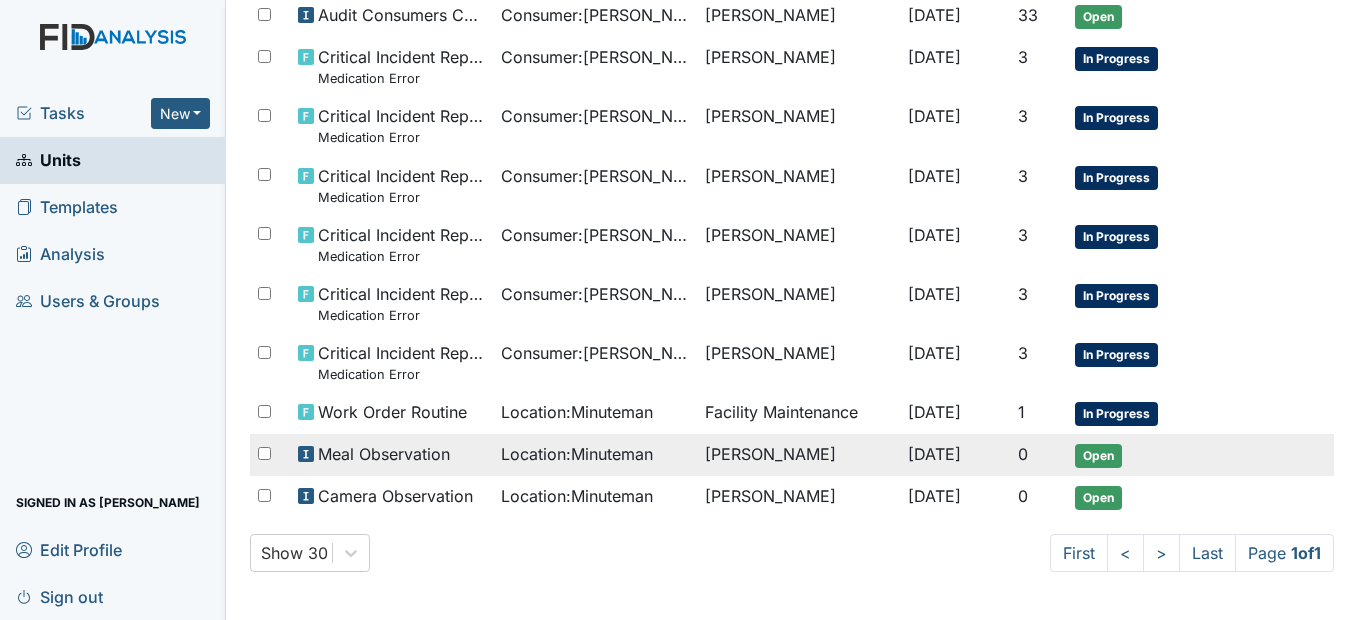 click on "Location :  Minuteman" at bounding box center [577, 454] 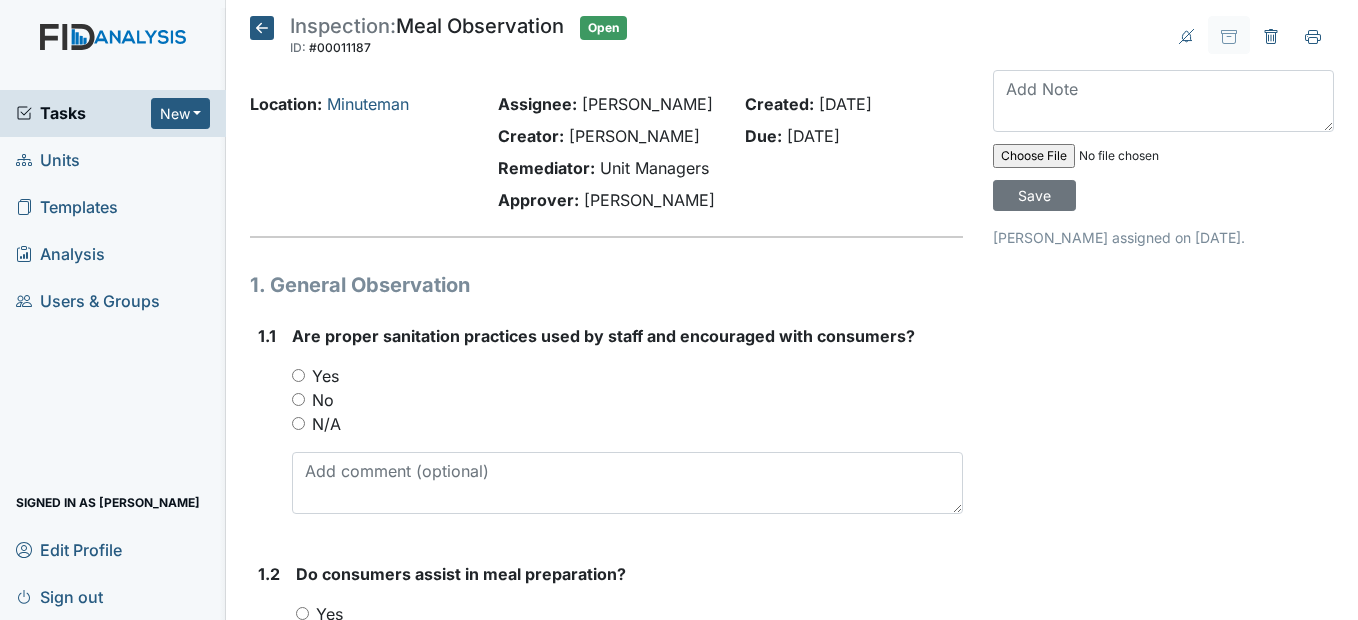 scroll, scrollTop: 0, scrollLeft: 0, axis: both 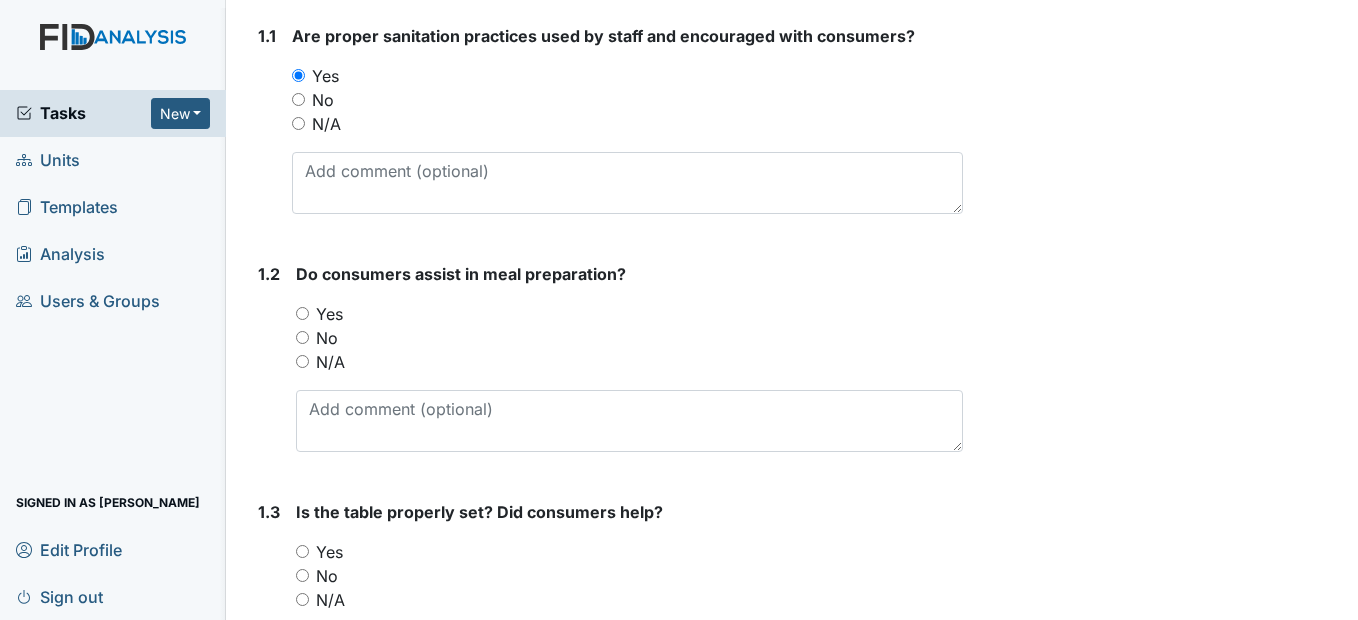 click on "Yes" at bounding box center [302, 313] 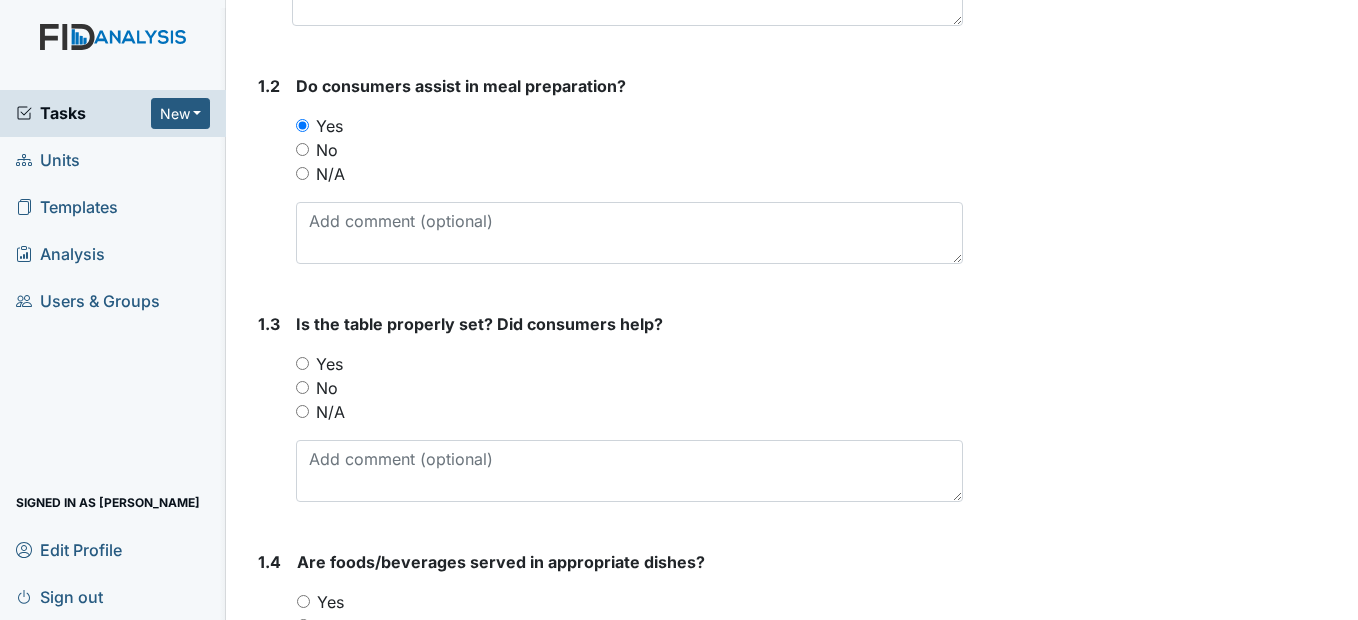 scroll, scrollTop: 700, scrollLeft: 0, axis: vertical 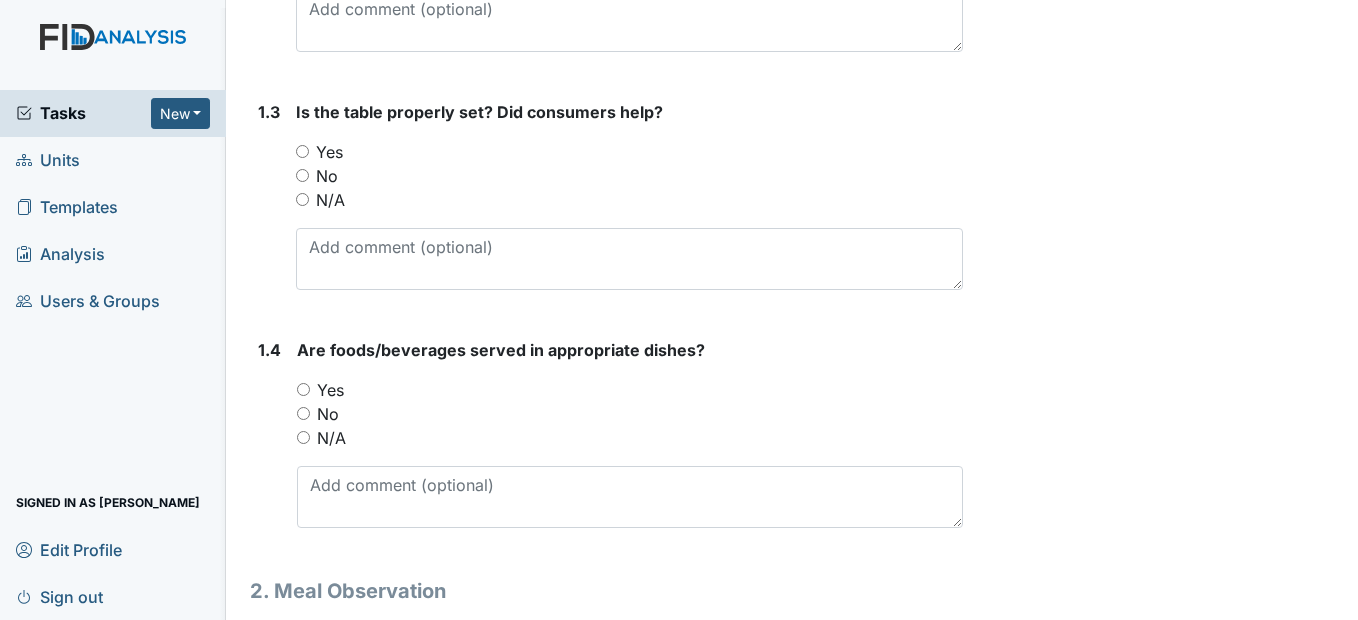 click on "Yes" at bounding box center (302, 151) 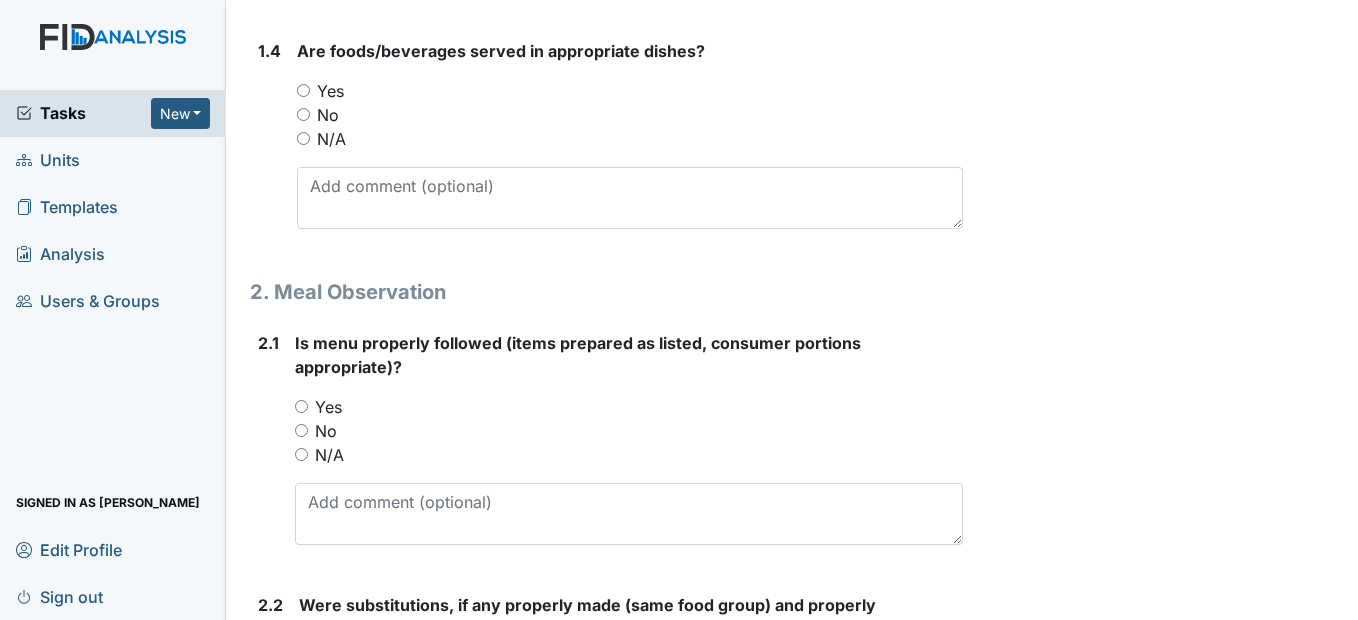 scroll, scrollTop: 1000, scrollLeft: 0, axis: vertical 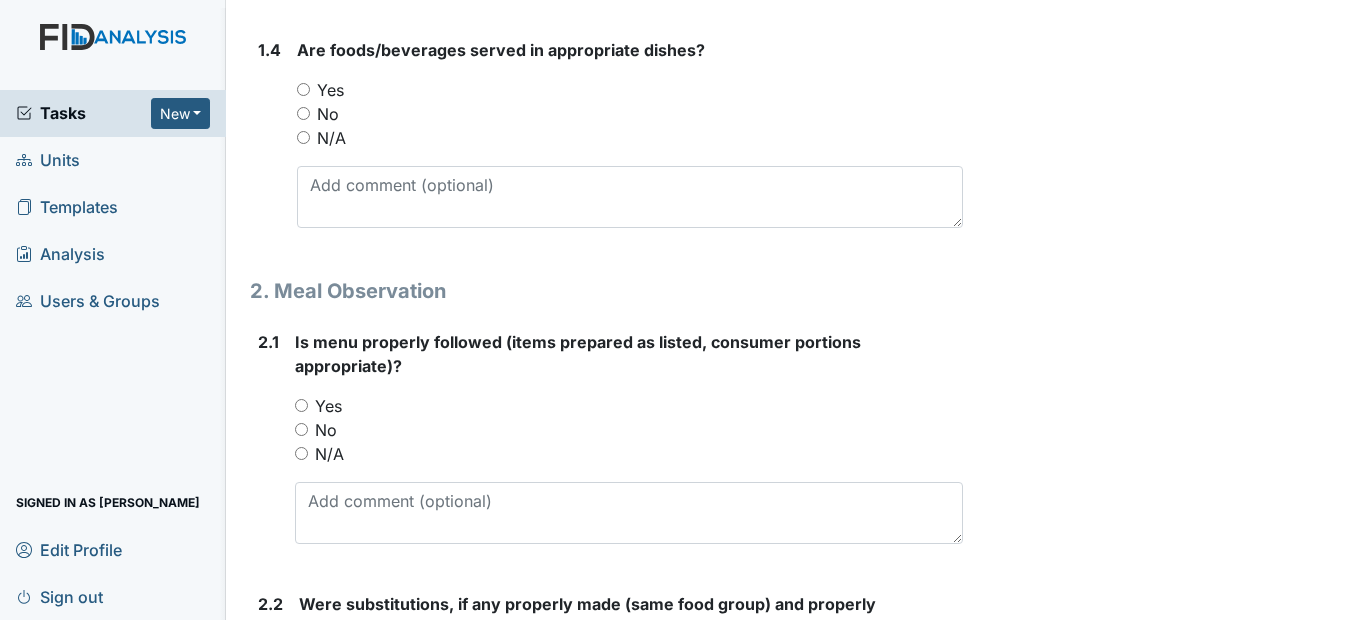 click on "Yes" at bounding box center [303, 89] 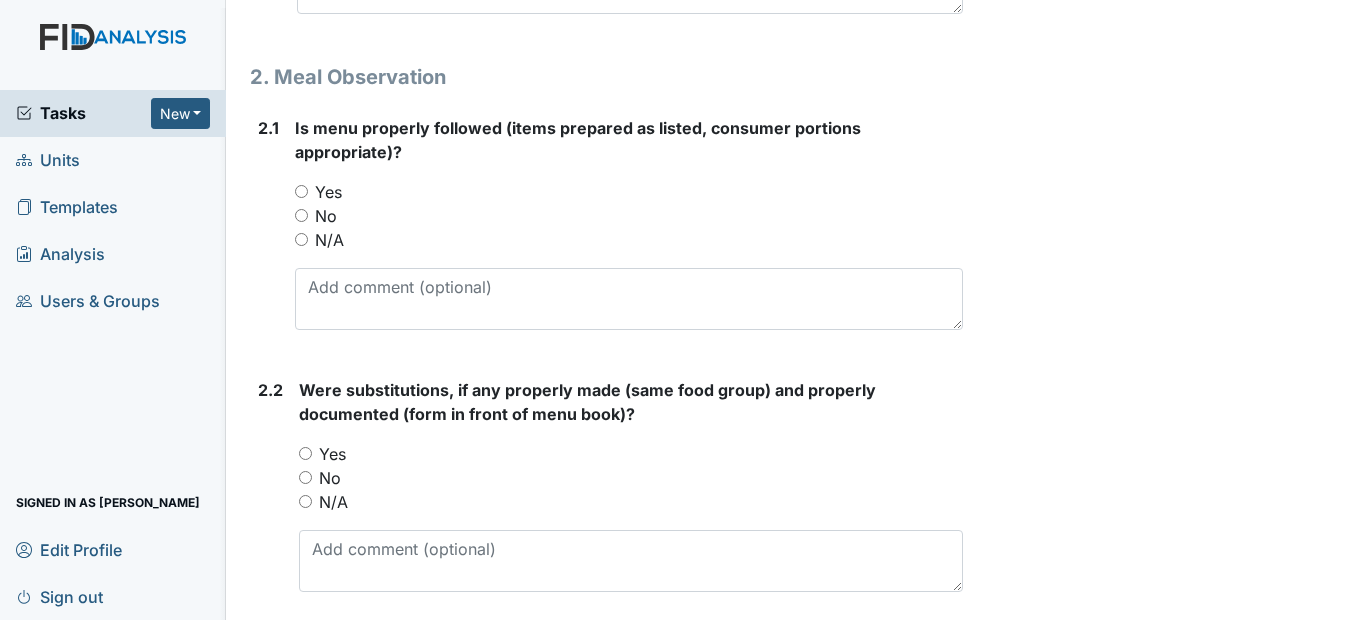 scroll, scrollTop: 1300, scrollLeft: 0, axis: vertical 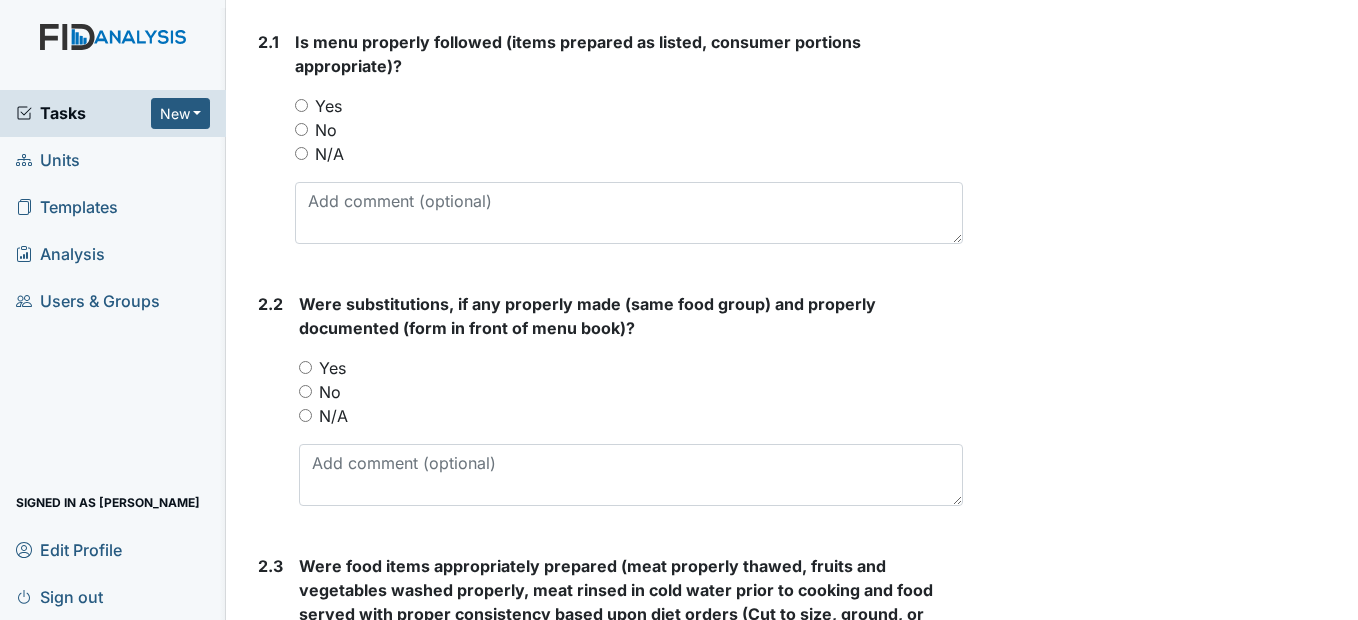 click on "Yes" at bounding box center [301, 105] 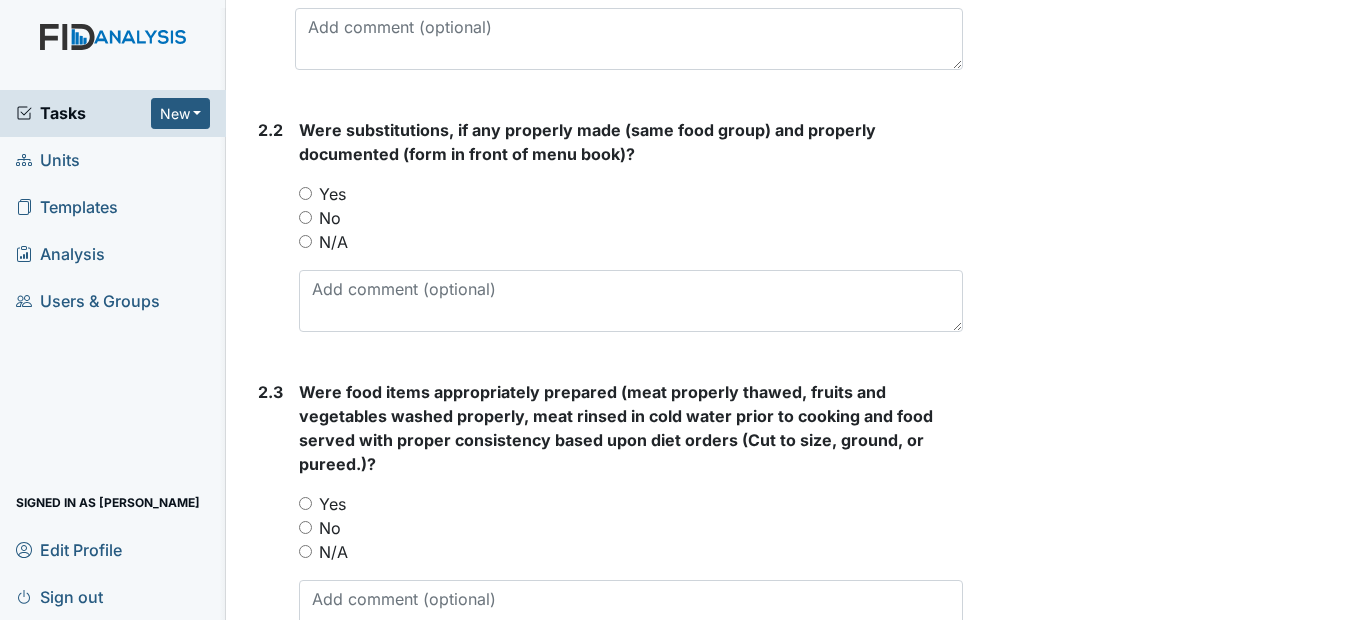 scroll, scrollTop: 1500, scrollLeft: 0, axis: vertical 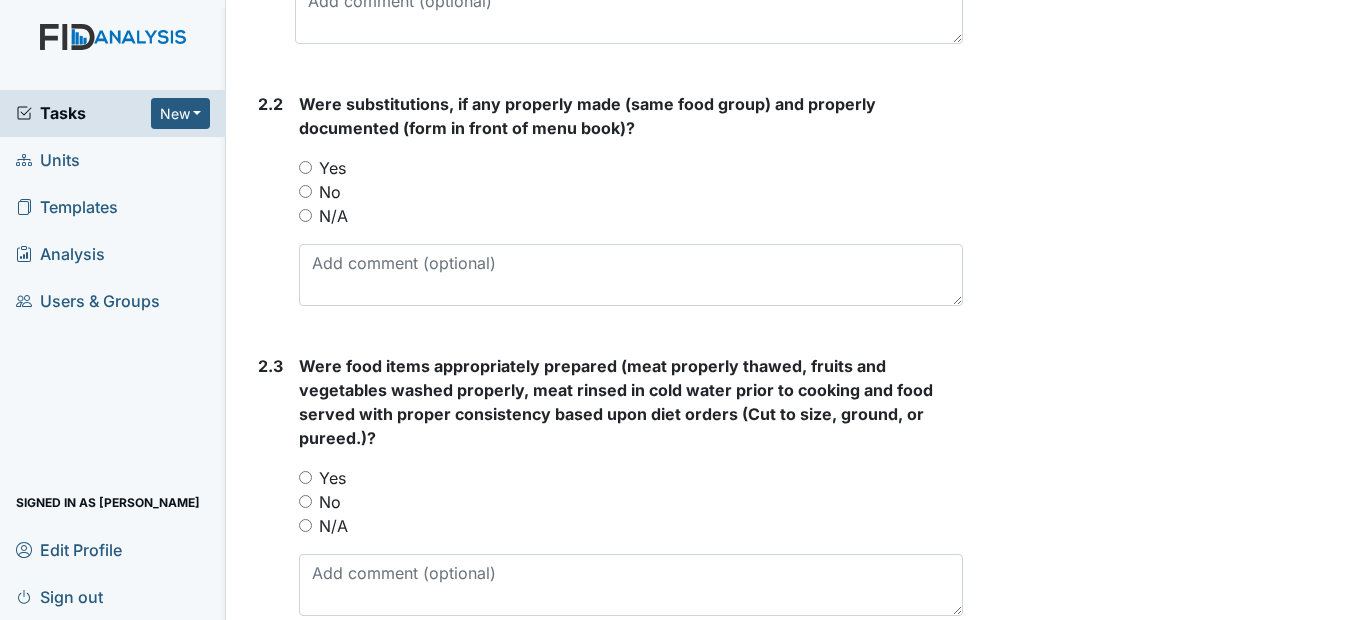 click on "N/A" at bounding box center [305, 215] 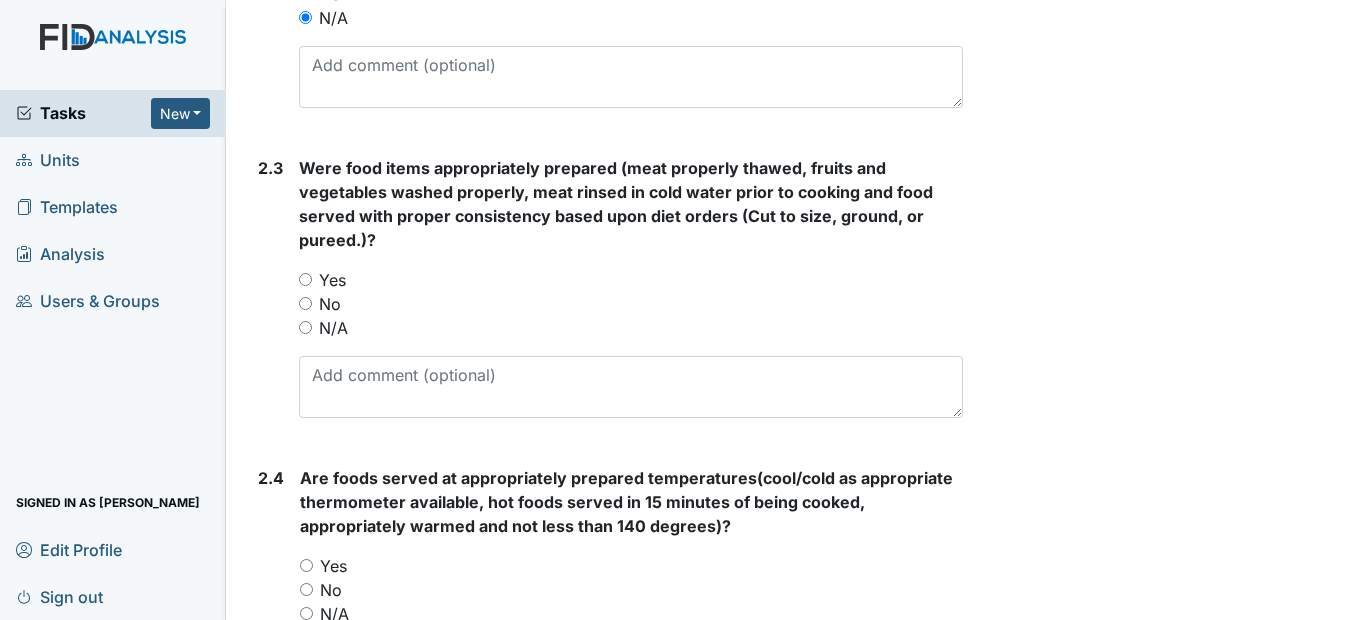 scroll, scrollTop: 1700, scrollLeft: 0, axis: vertical 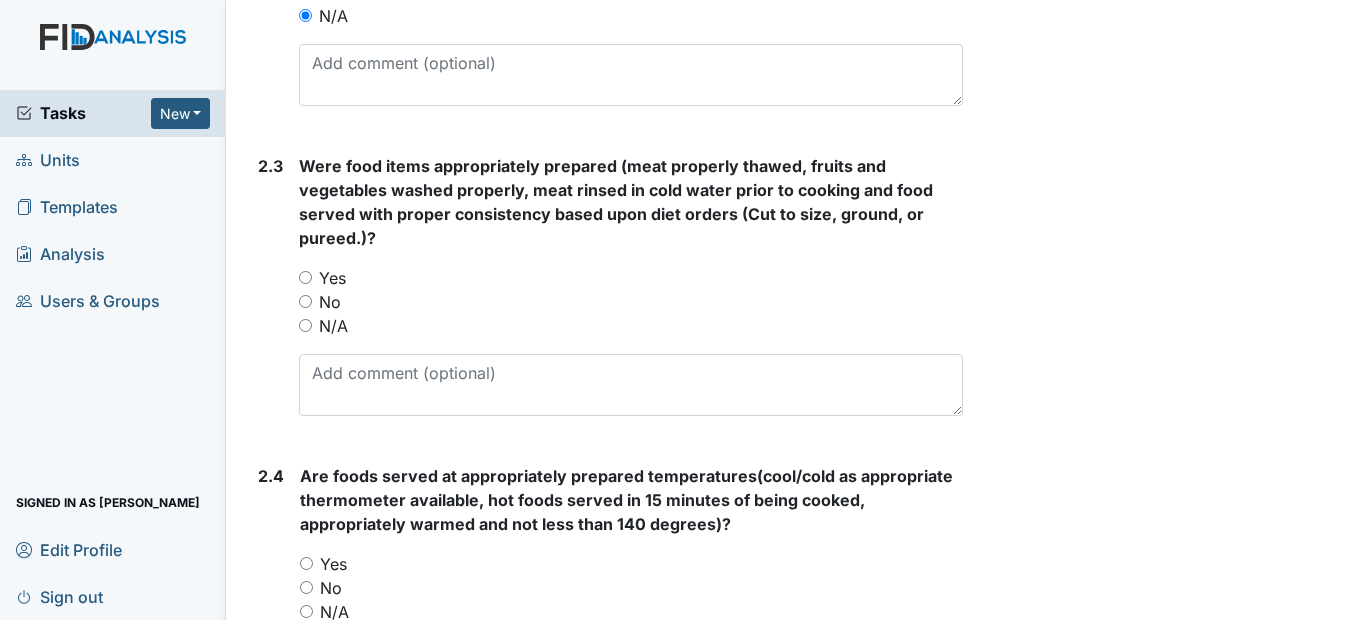 click on "Yes" at bounding box center (305, 277) 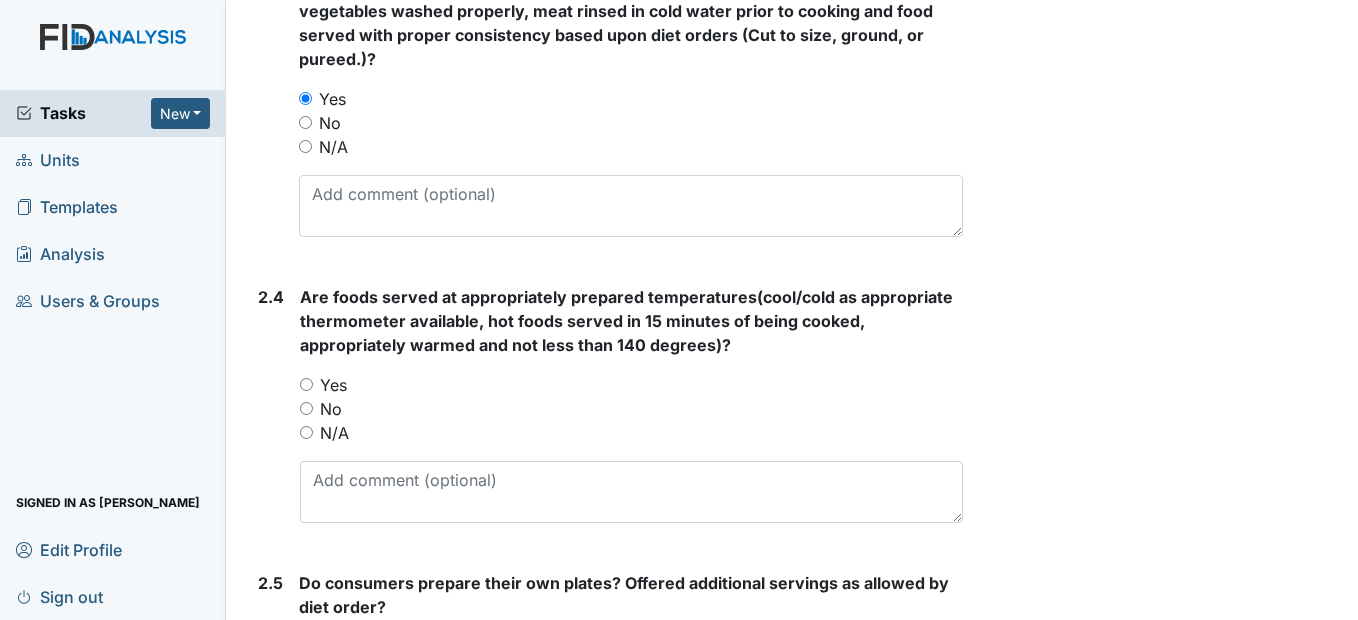 scroll, scrollTop: 2000, scrollLeft: 0, axis: vertical 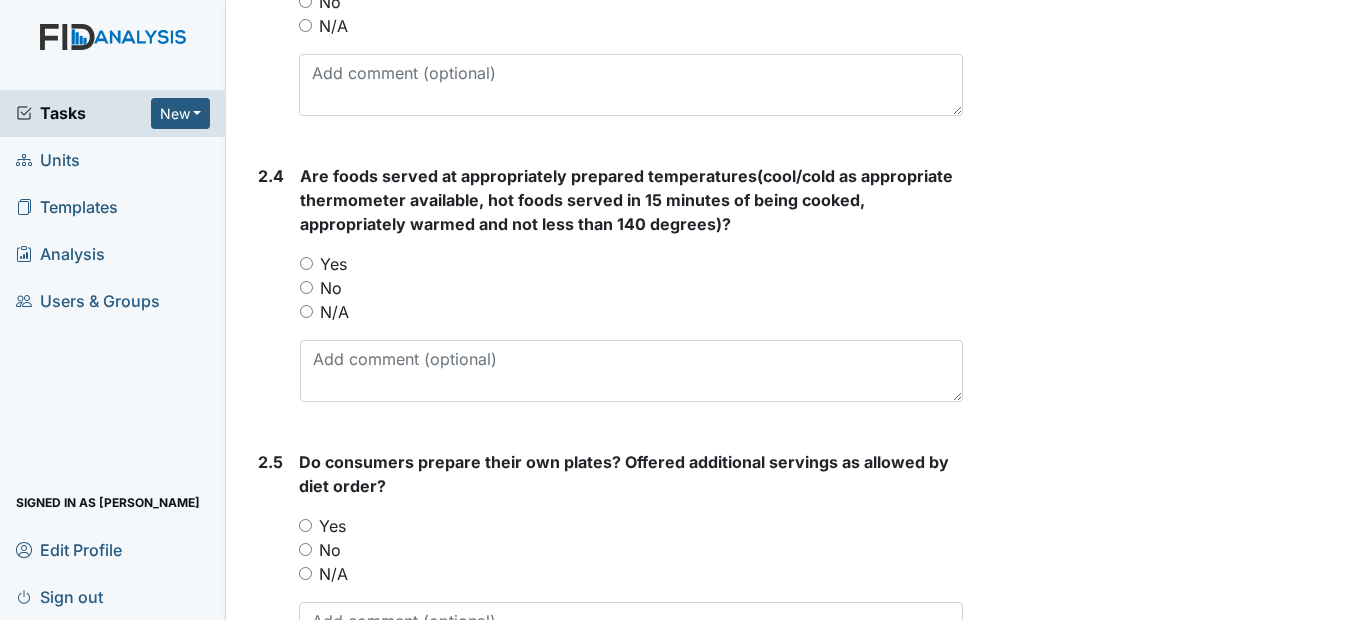 click on "Yes" at bounding box center [306, 263] 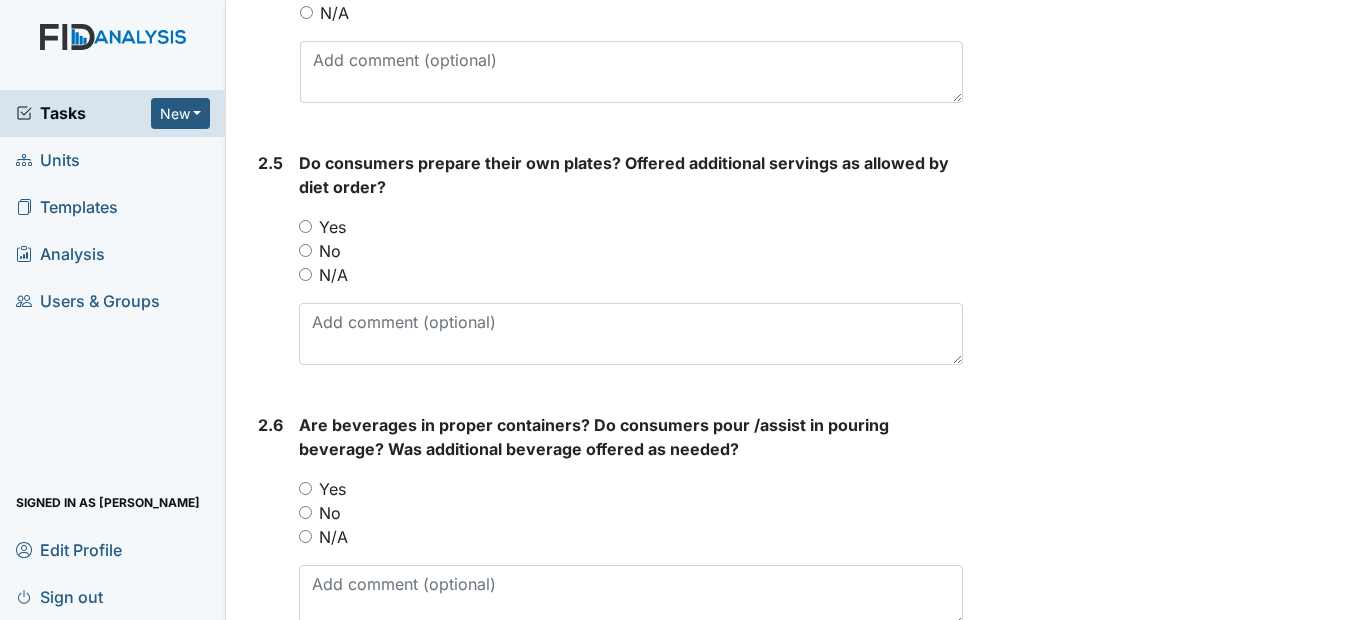 scroll, scrollTop: 2300, scrollLeft: 0, axis: vertical 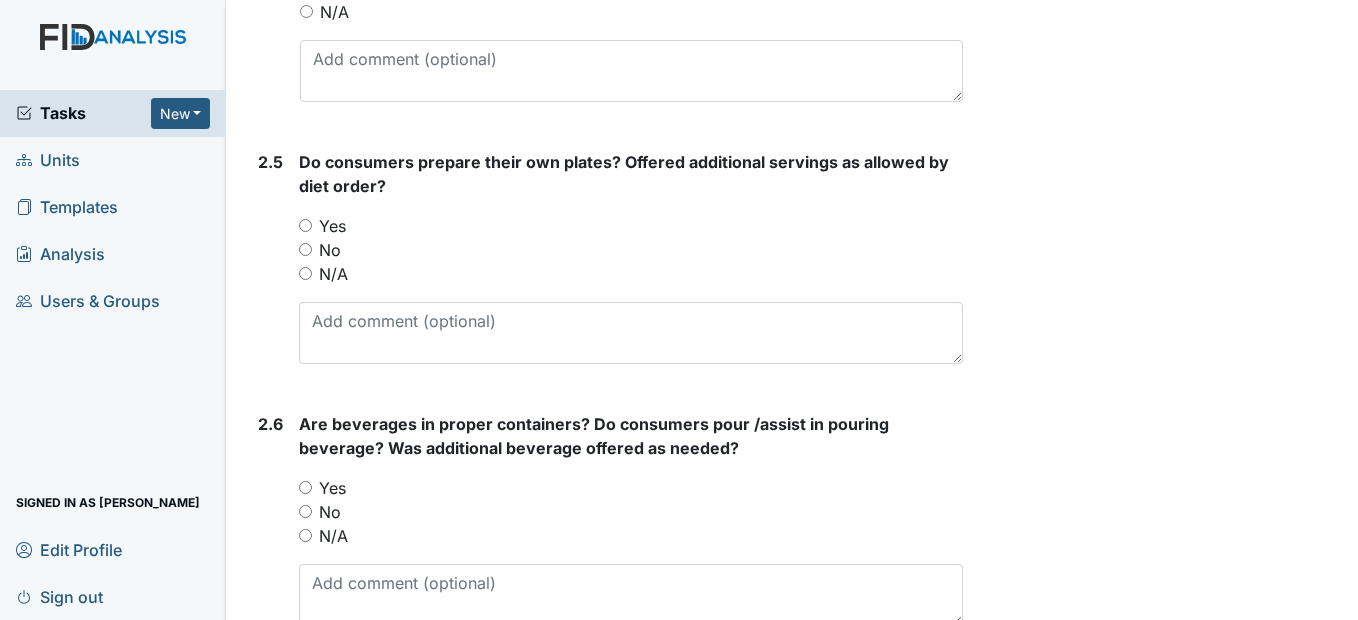click on "Yes" at bounding box center (305, 225) 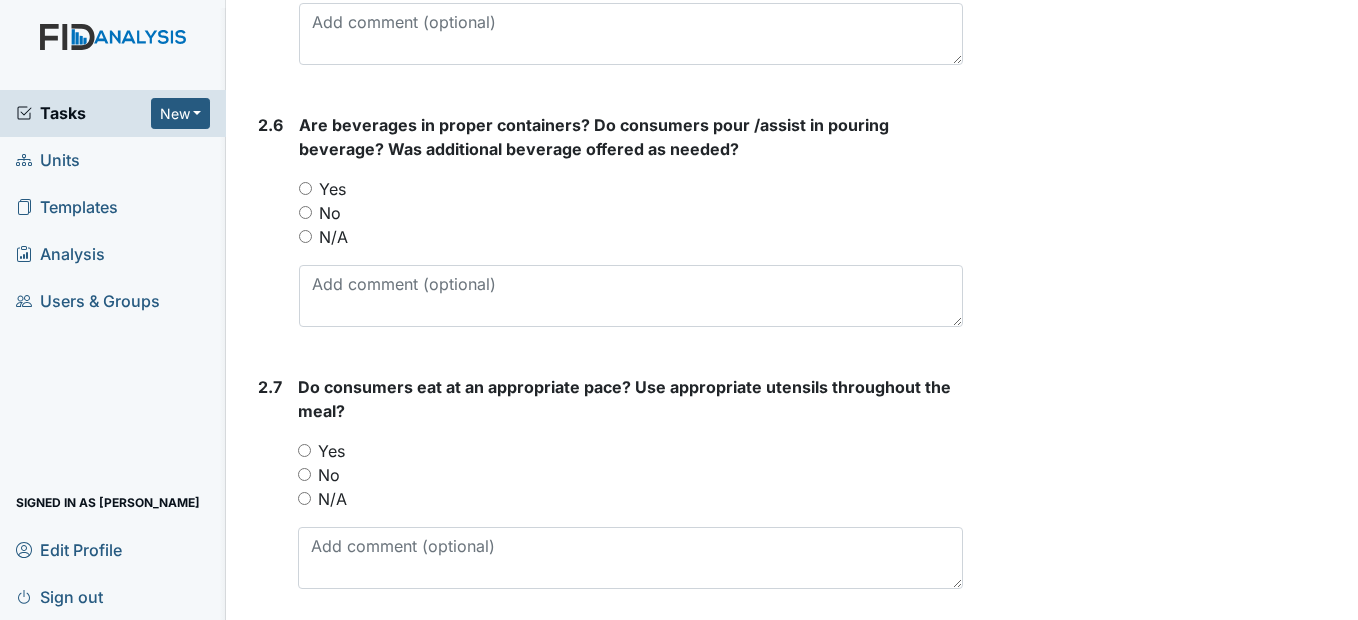 scroll, scrollTop: 2600, scrollLeft: 0, axis: vertical 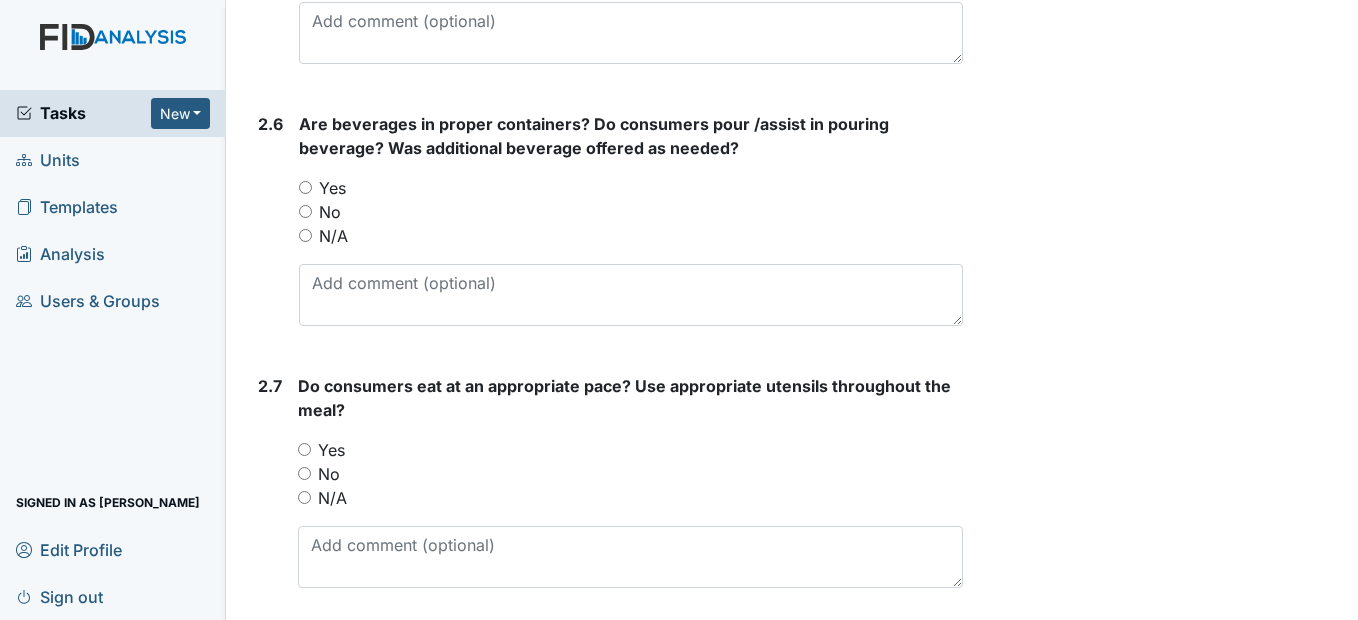 click on "Yes" at bounding box center (305, 187) 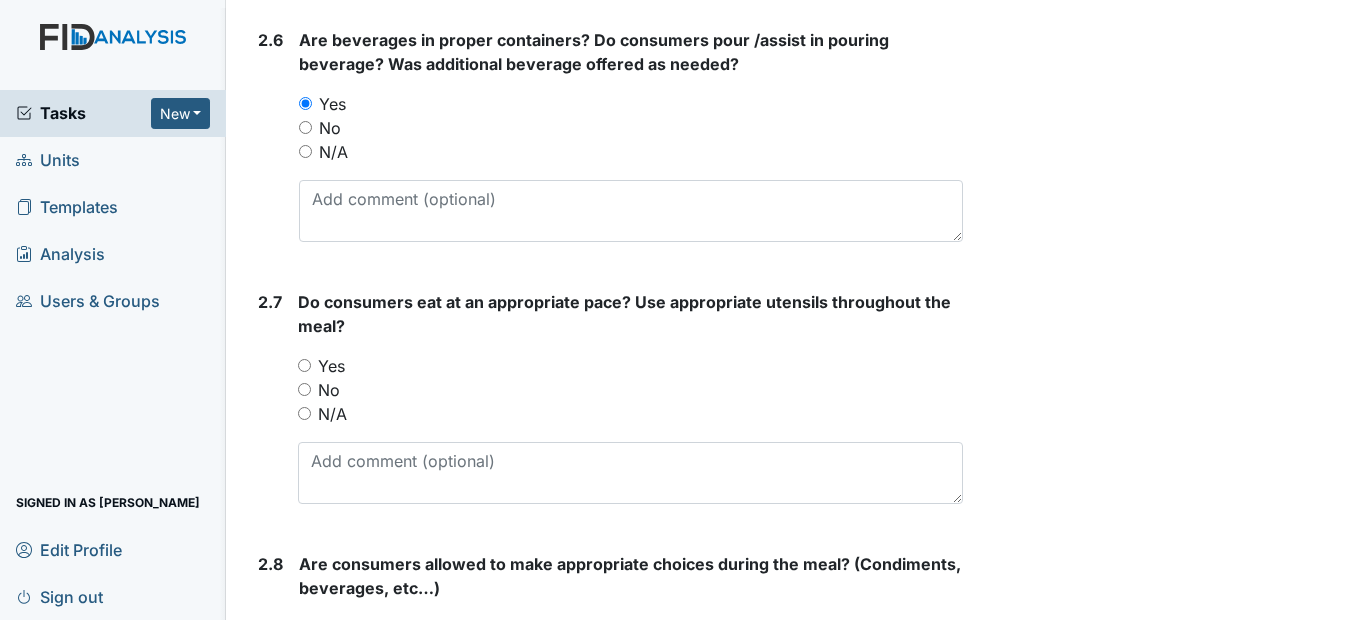 scroll, scrollTop: 2800, scrollLeft: 0, axis: vertical 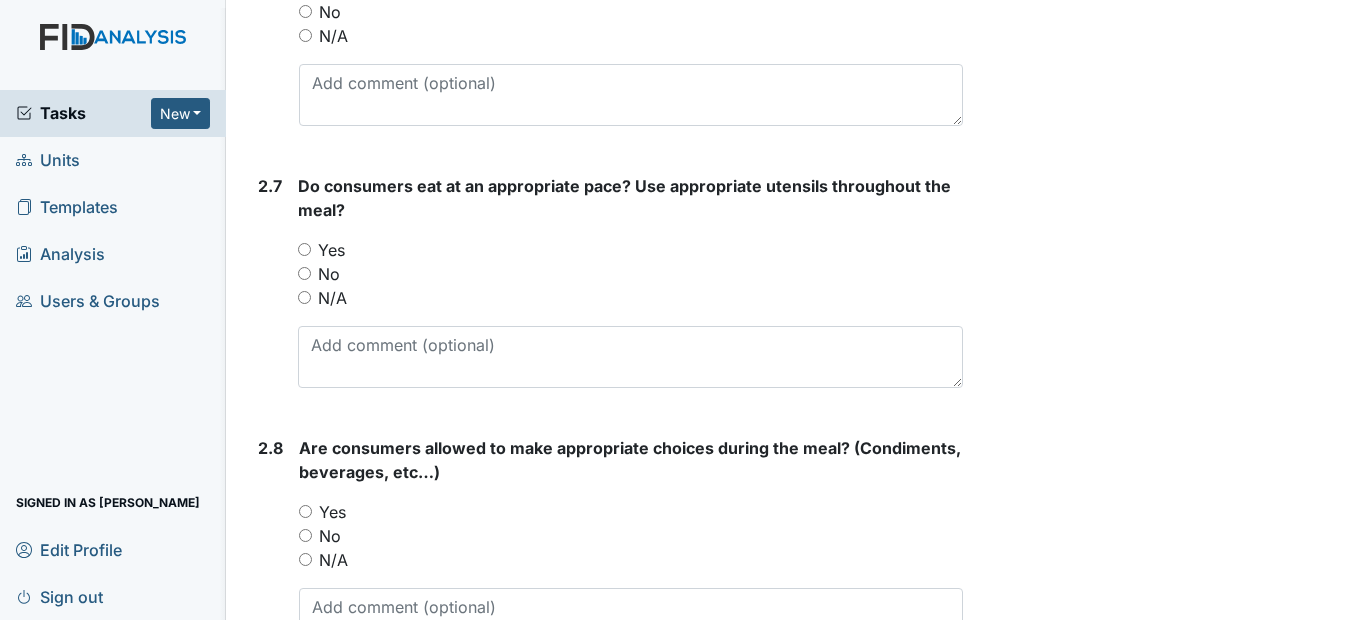 click on "Yes" at bounding box center (304, 249) 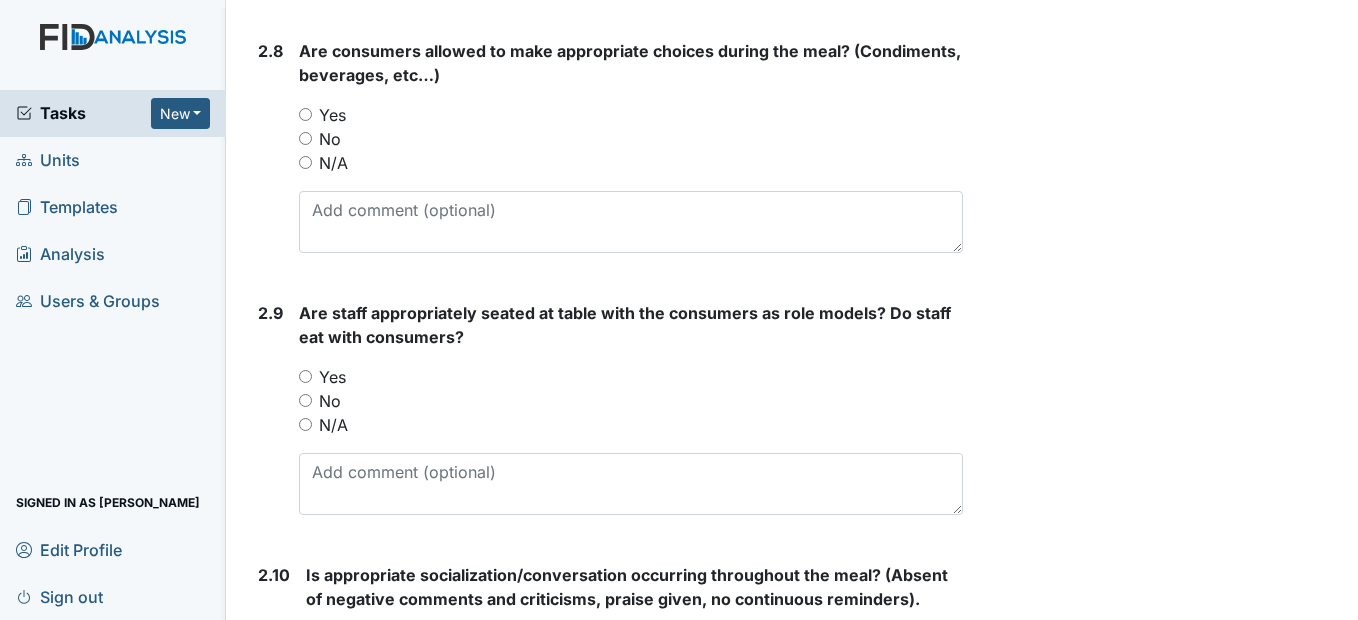 scroll, scrollTop: 3200, scrollLeft: 0, axis: vertical 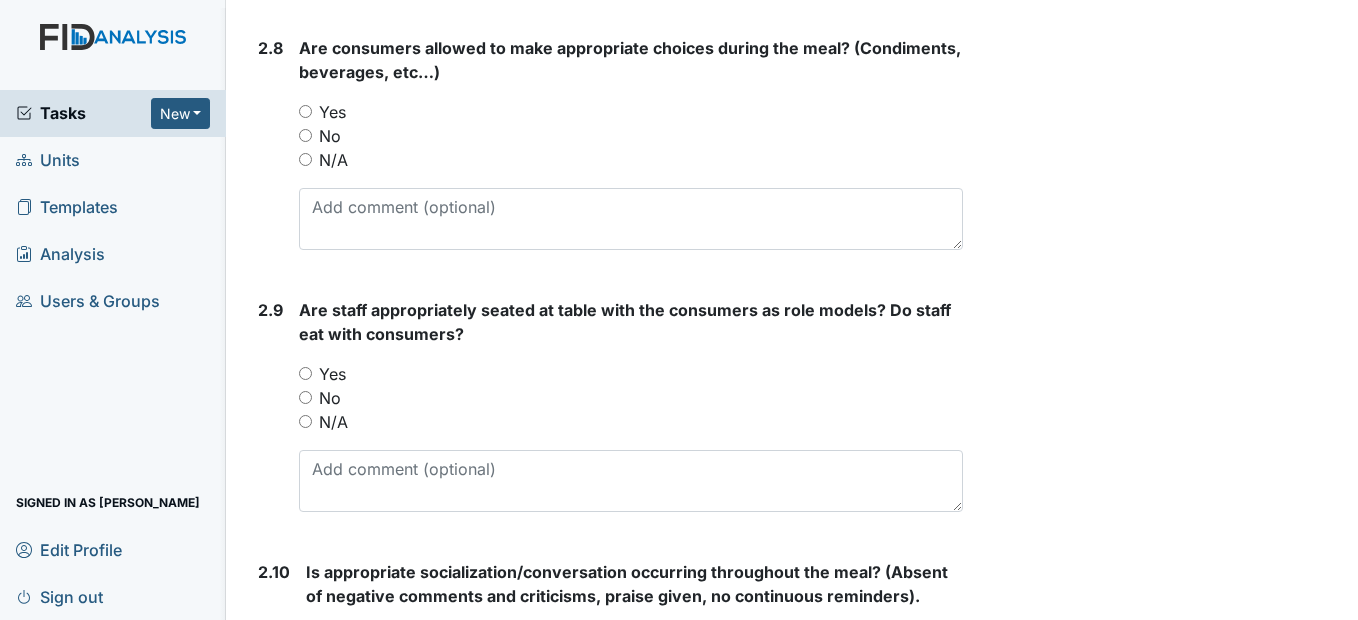 click on "Yes" at bounding box center [305, 111] 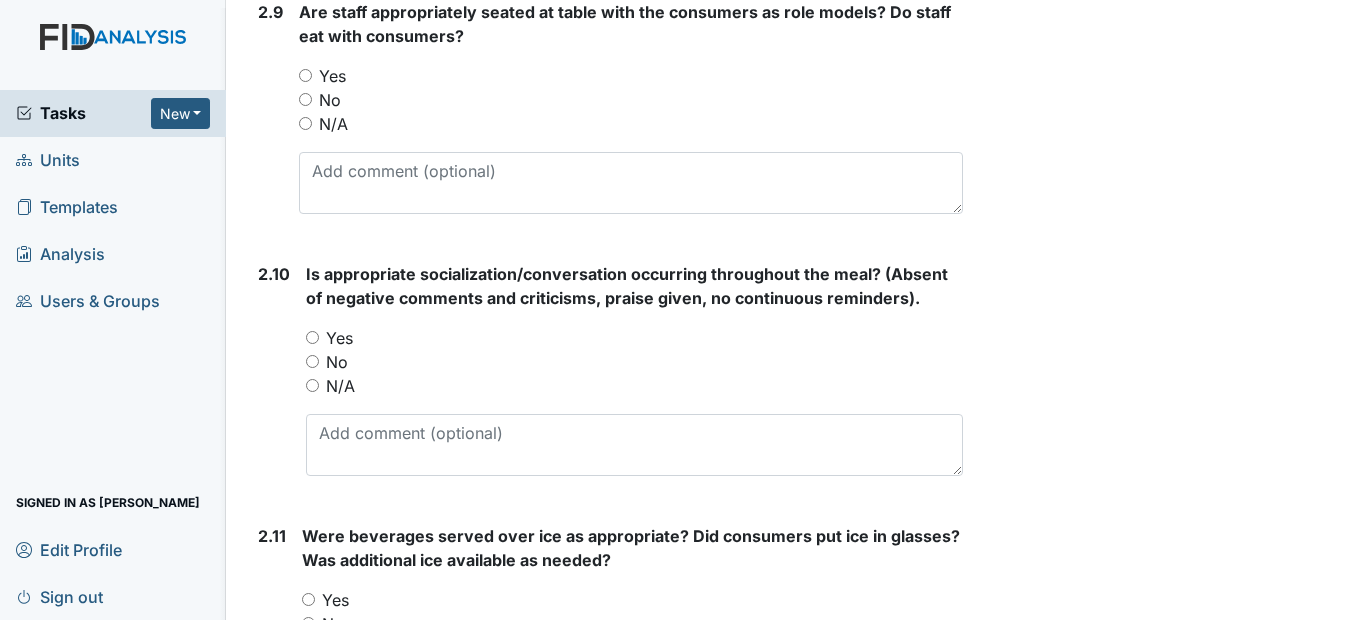scroll, scrollTop: 3500, scrollLeft: 0, axis: vertical 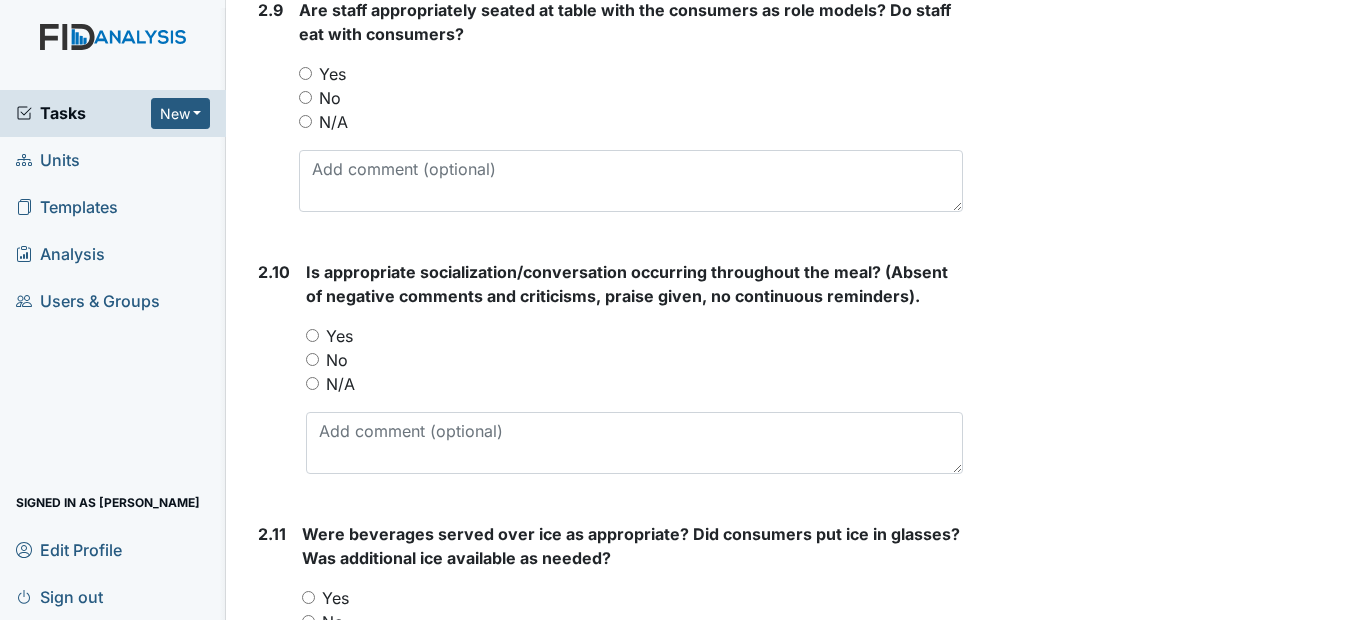 click on "Yes" at bounding box center (630, 74) 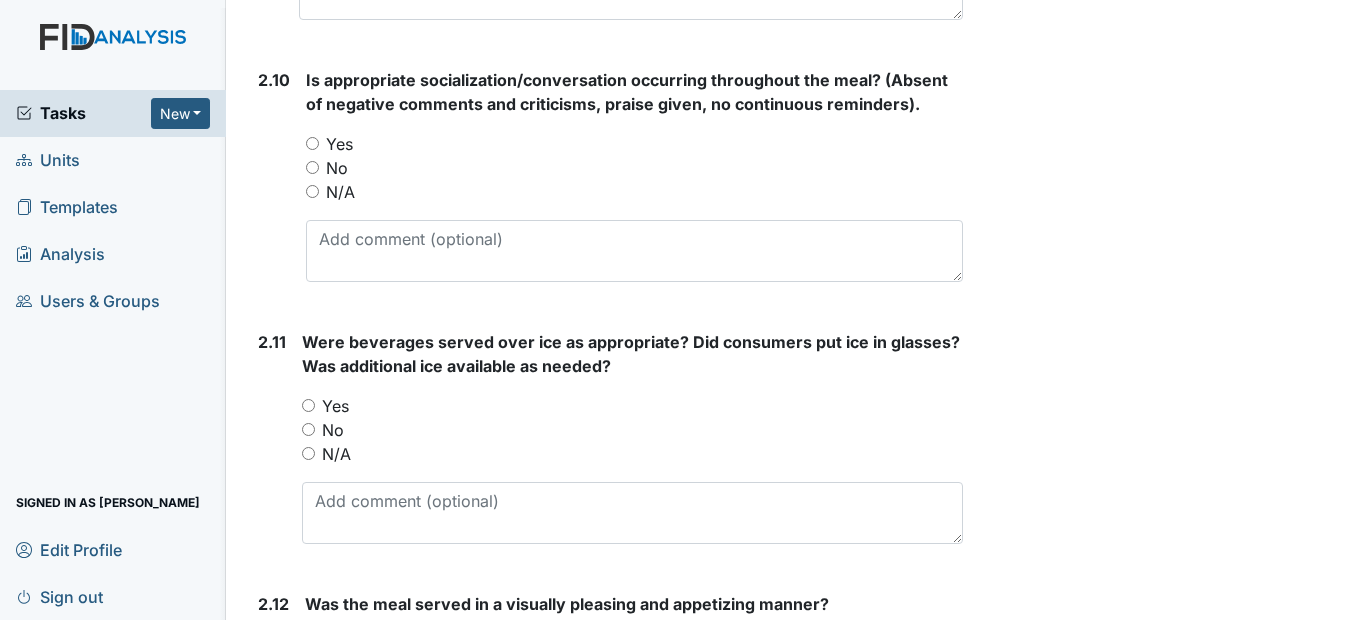 scroll, scrollTop: 3700, scrollLeft: 0, axis: vertical 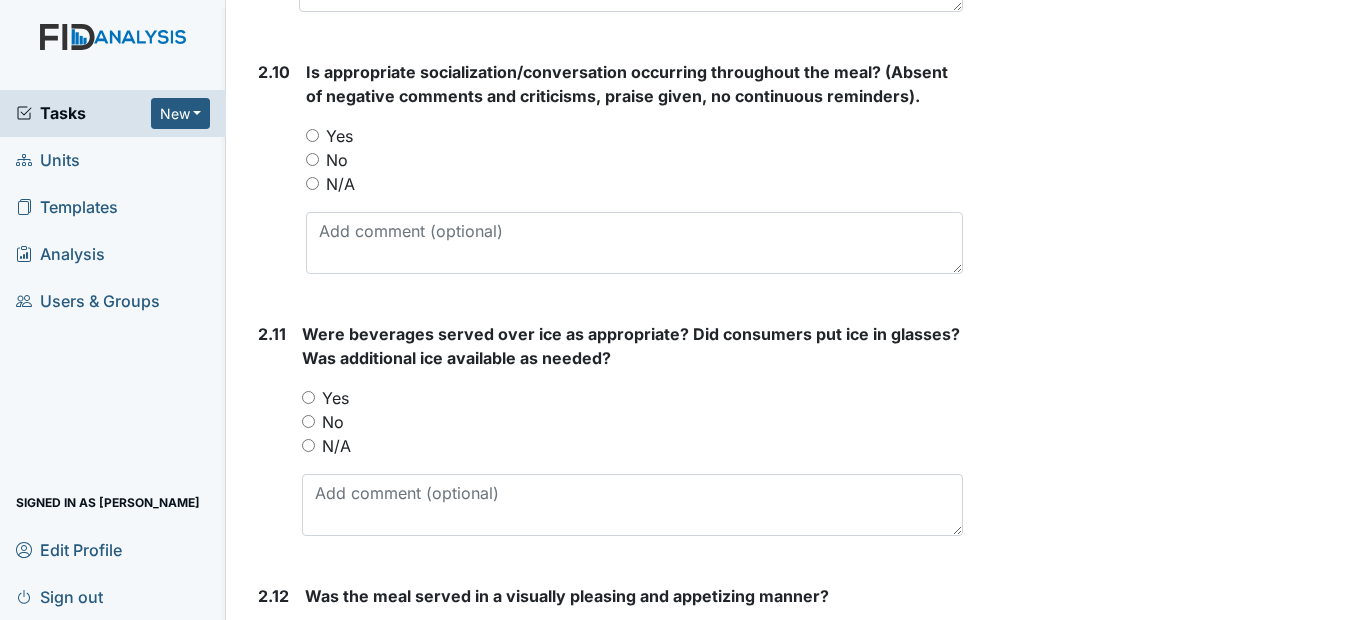 click on "Yes" at bounding box center [312, 135] 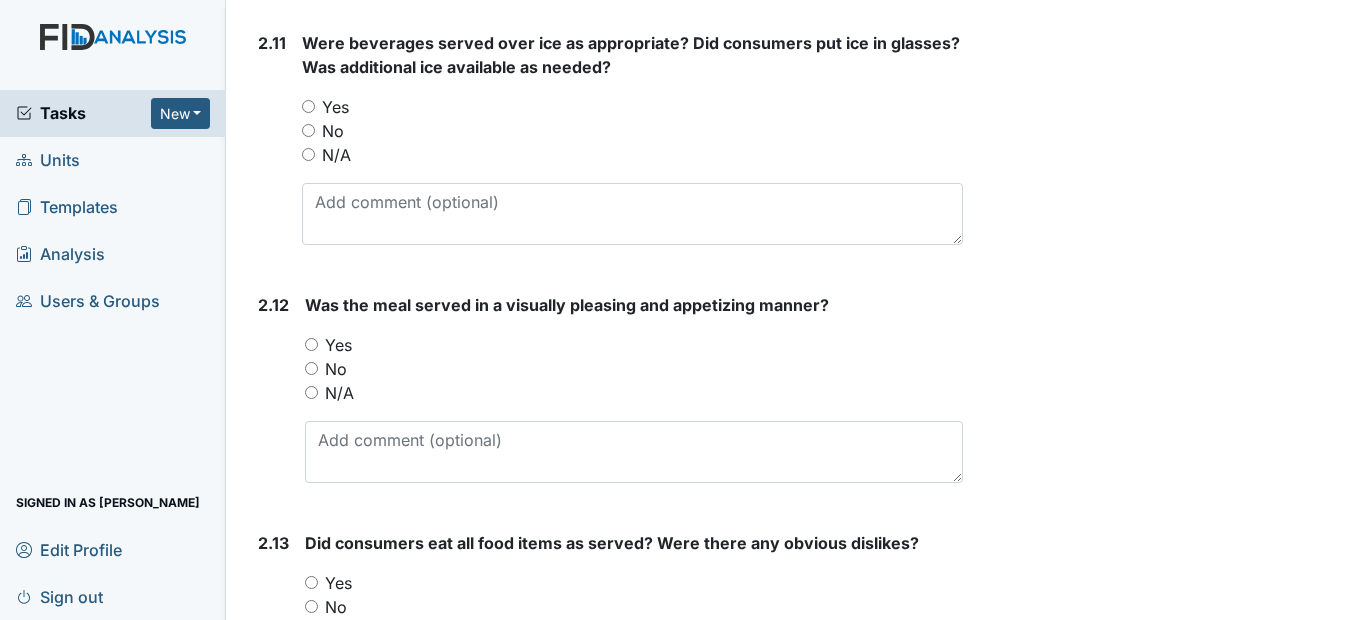 scroll, scrollTop: 4000, scrollLeft: 0, axis: vertical 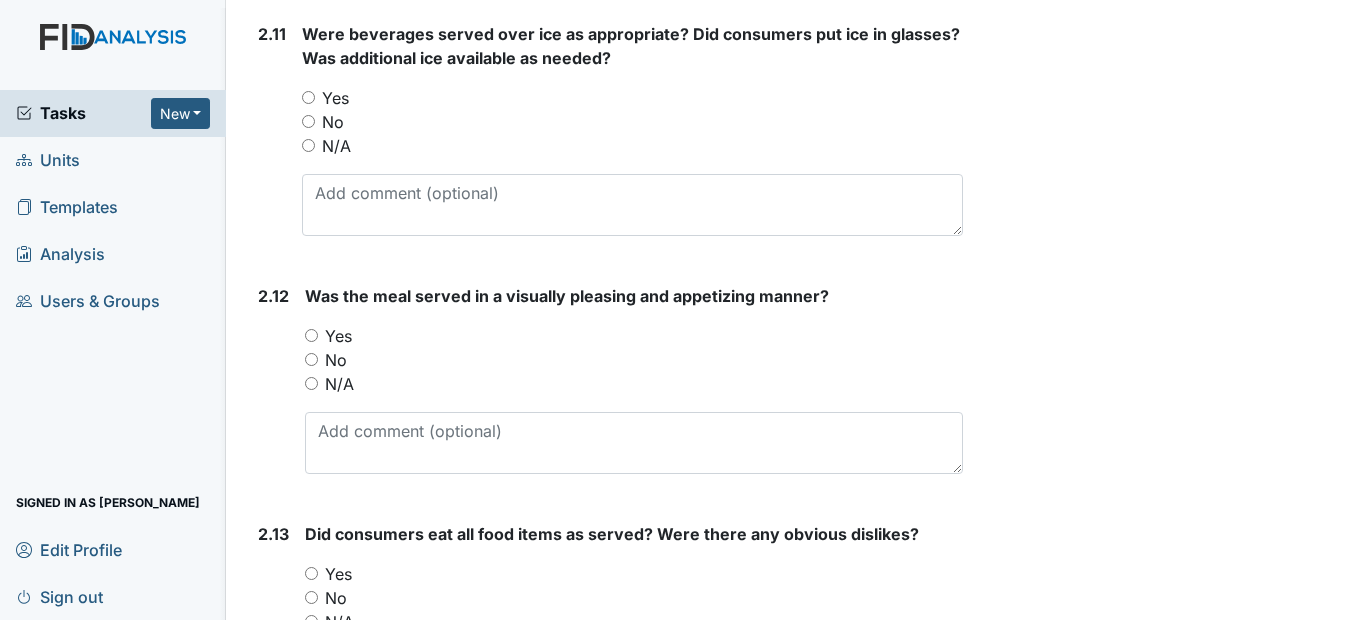 click on "Yes" at bounding box center (308, 97) 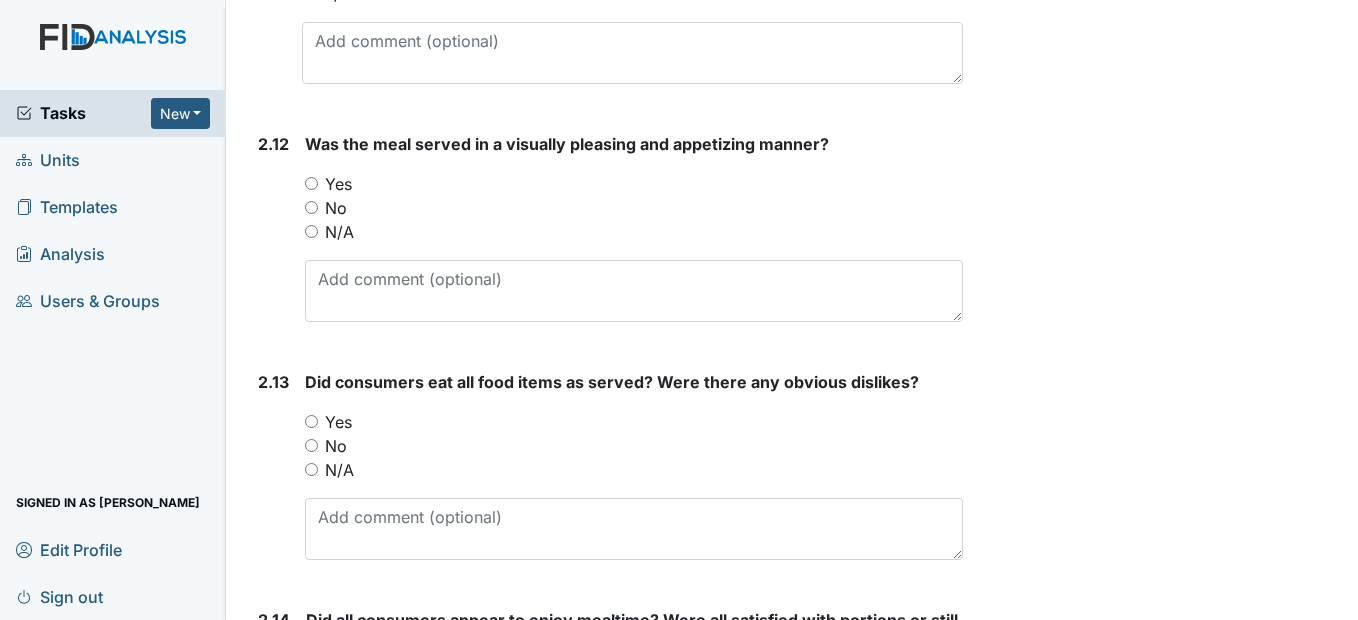 scroll, scrollTop: 4300, scrollLeft: 0, axis: vertical 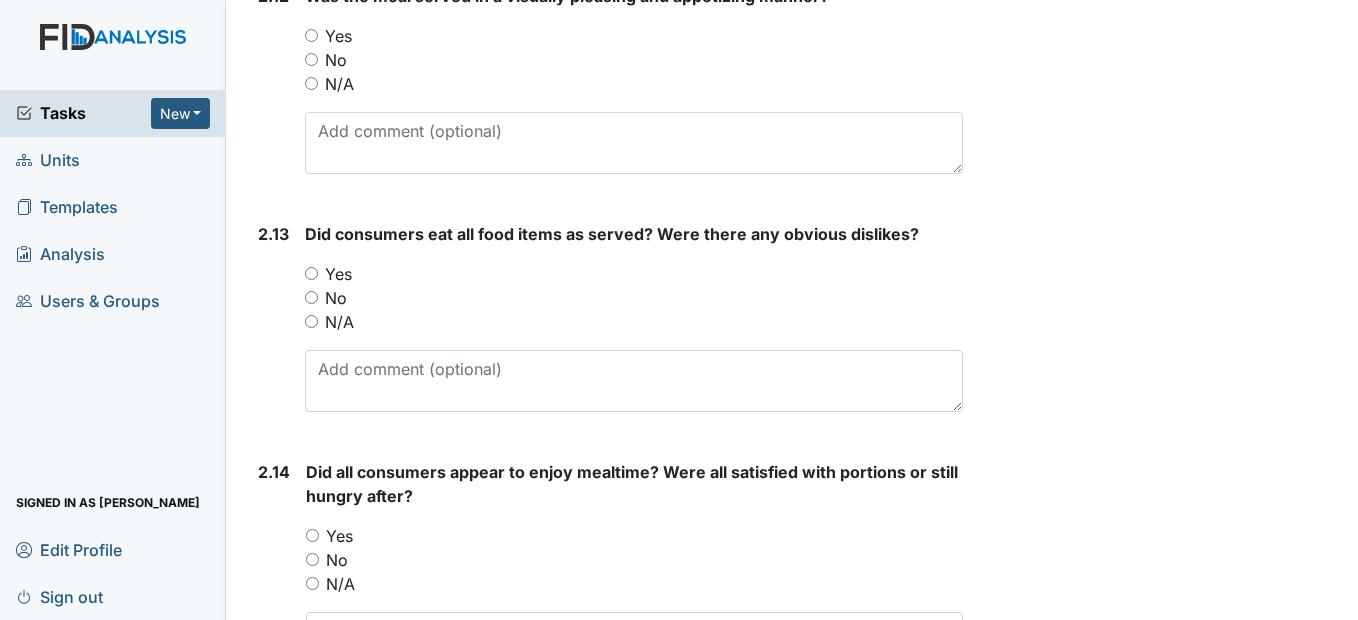 click on "Yes" at bounding box center [311, 35] 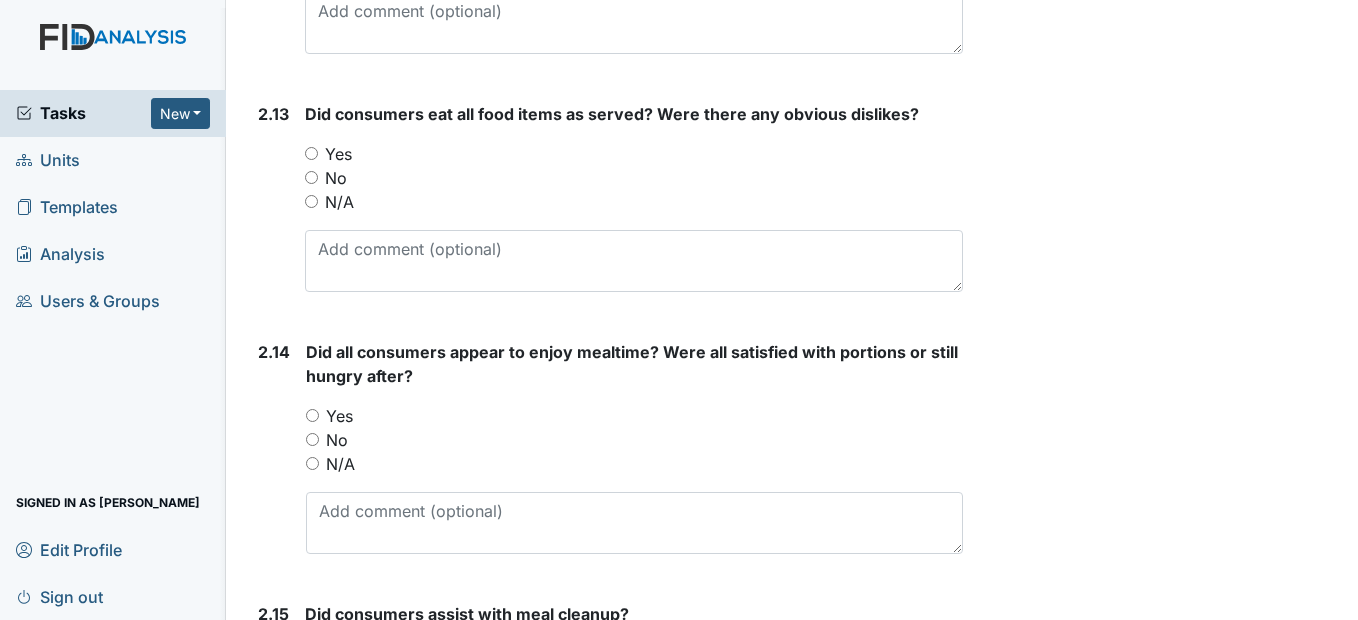 scroll, scrollTop: 4500, scrollLeft: 0, axis: vertical 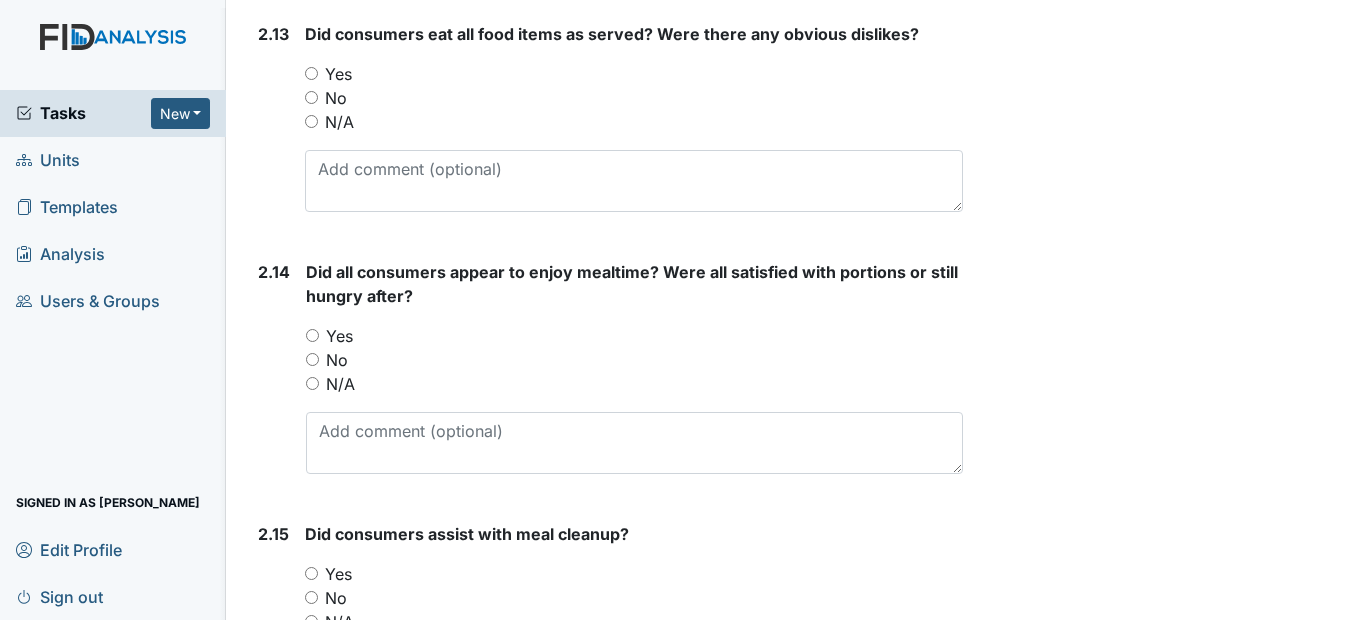 click on "Yes" at bounding box center (311, 73) 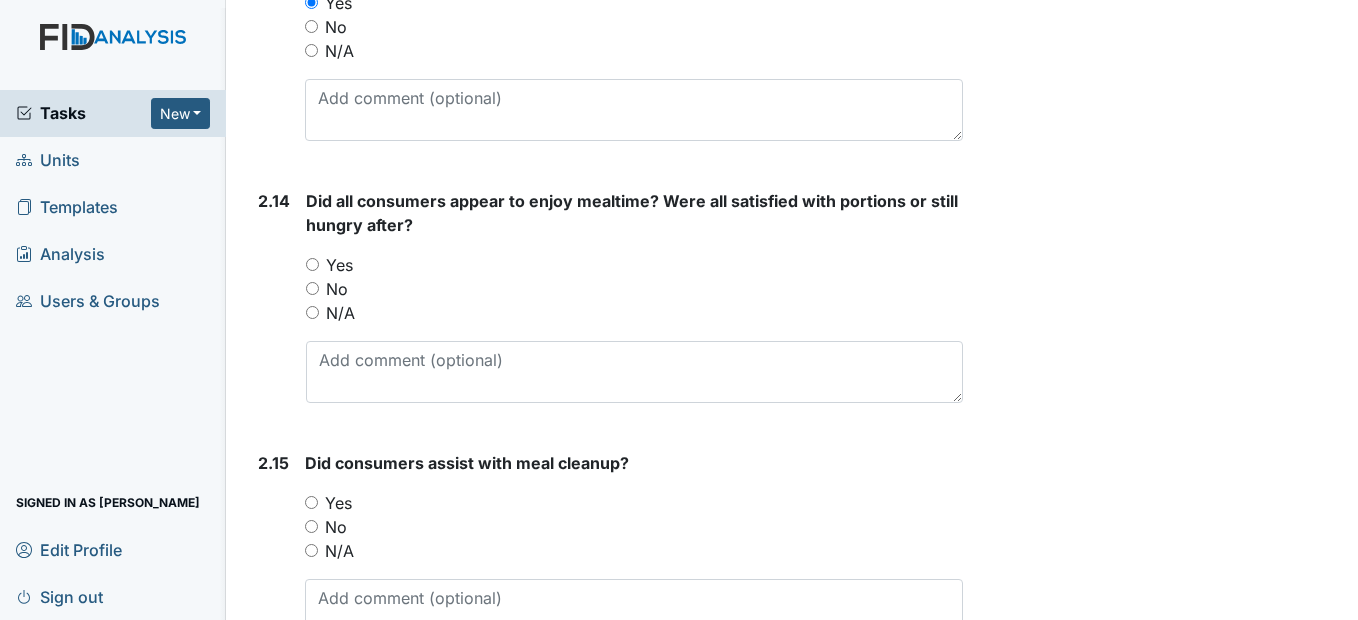 scroll, scrollTop: 4700, scrollLeft: 0, axis: vertical 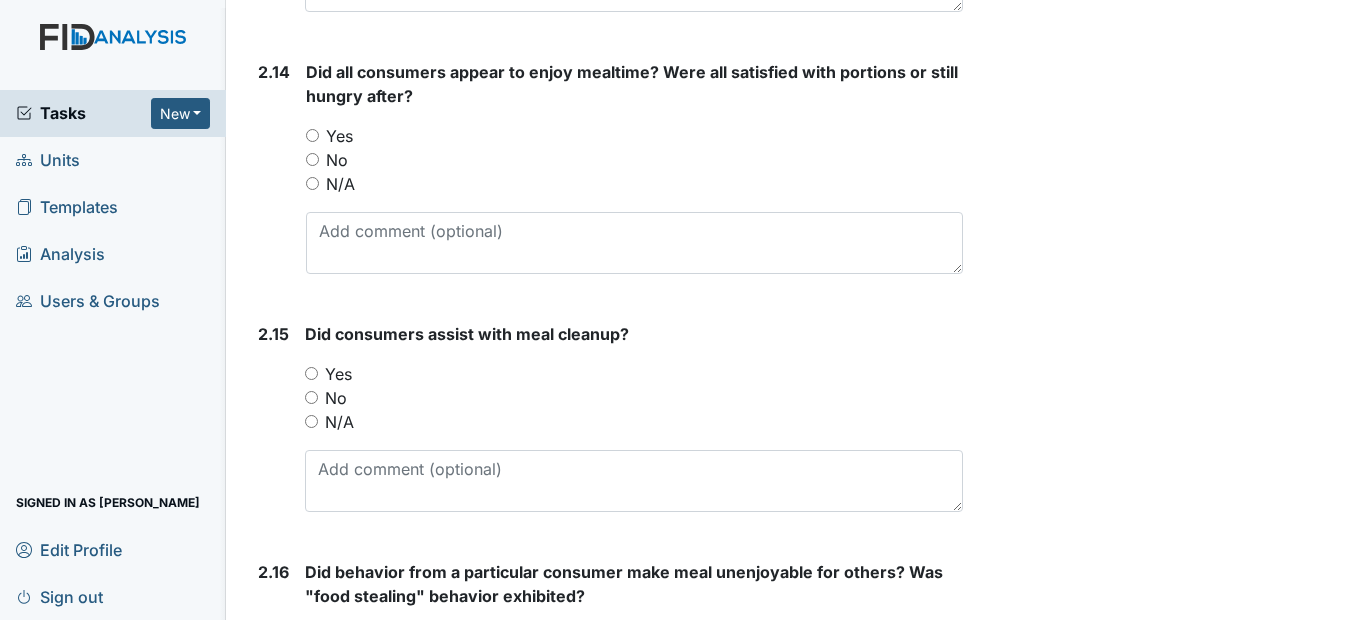 click on "Yes" at bounding box center [312, 135] 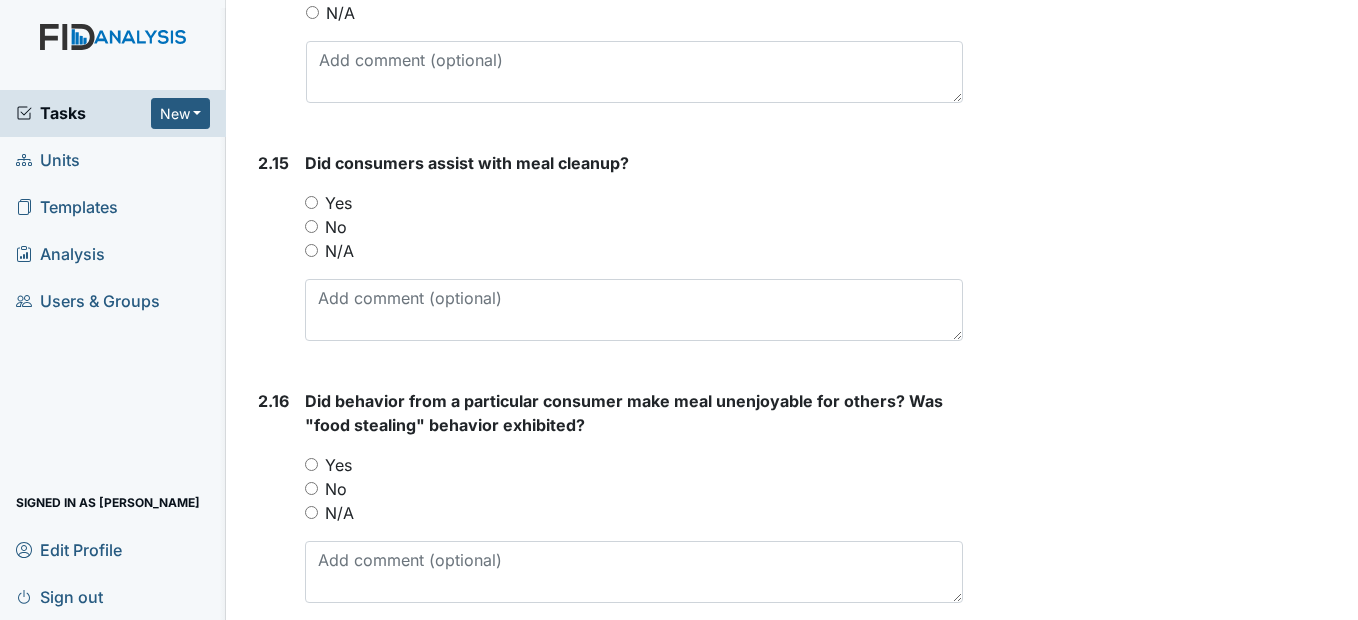 scroll, scrollTop: 4900, scrollLeft: 0, axis: vertical 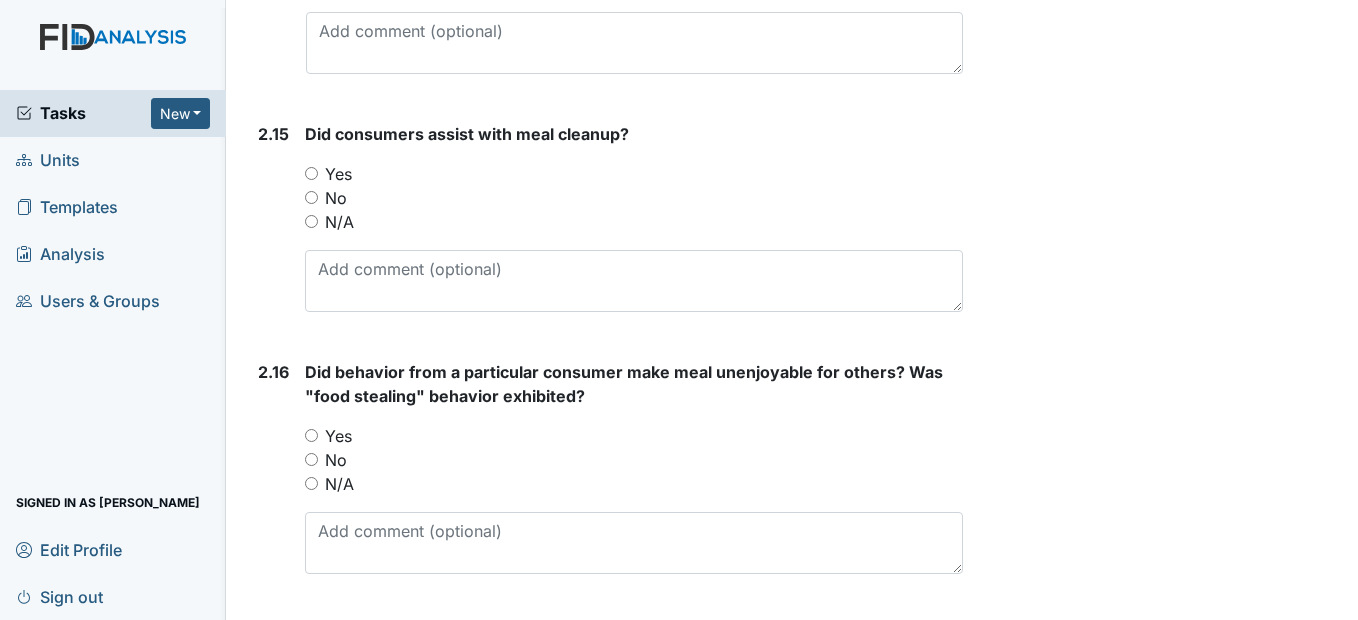 click on "Yes" at bounding box center [311, 173] 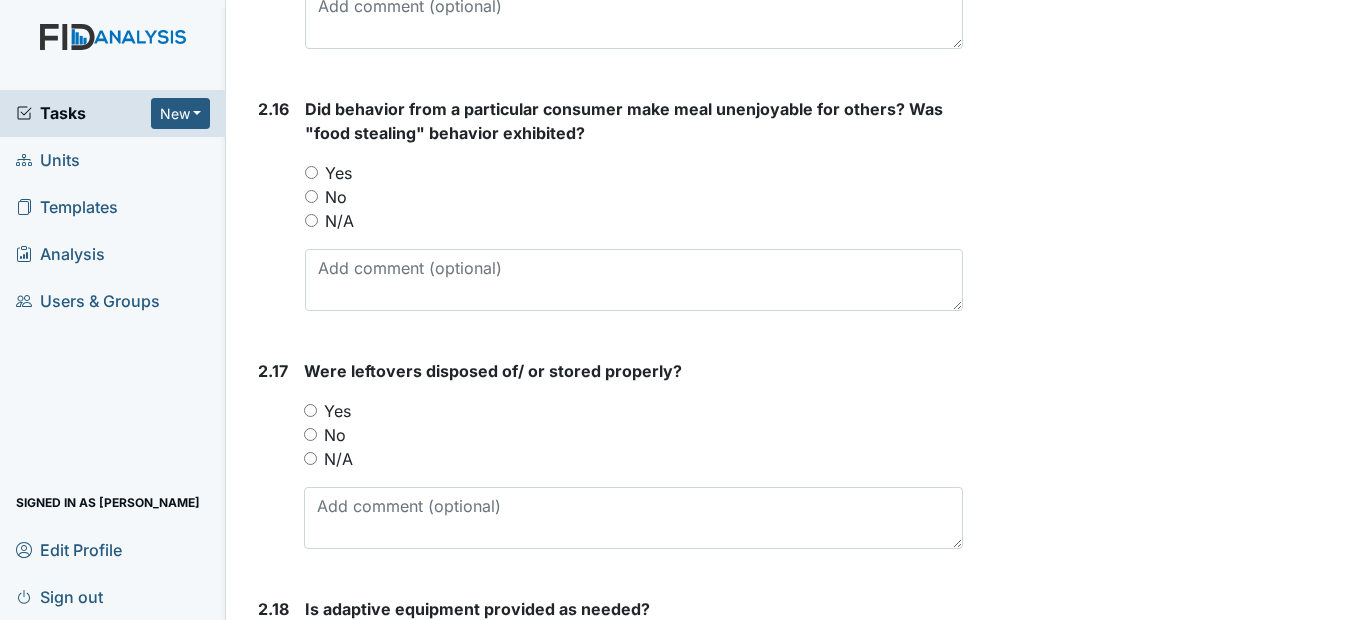 scroll, scrollTop: 5200, scrollLeft: 0, axis: vertical 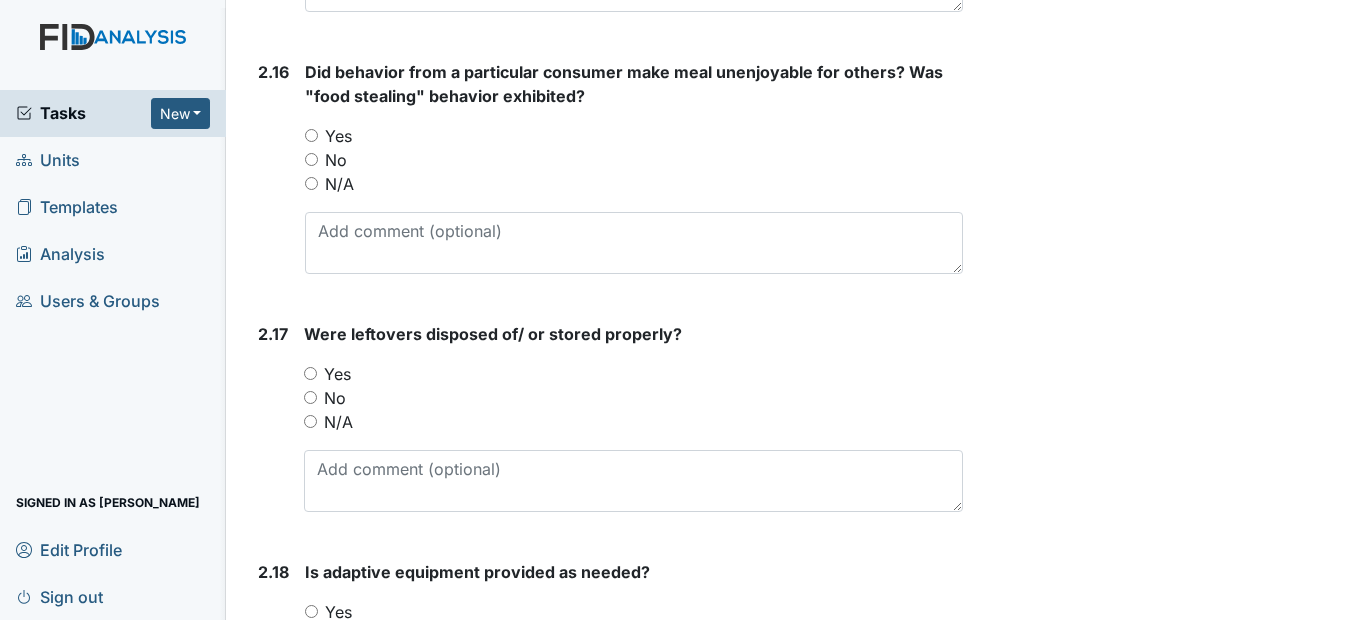 click on "N/A" at bounding box center (311, 183) 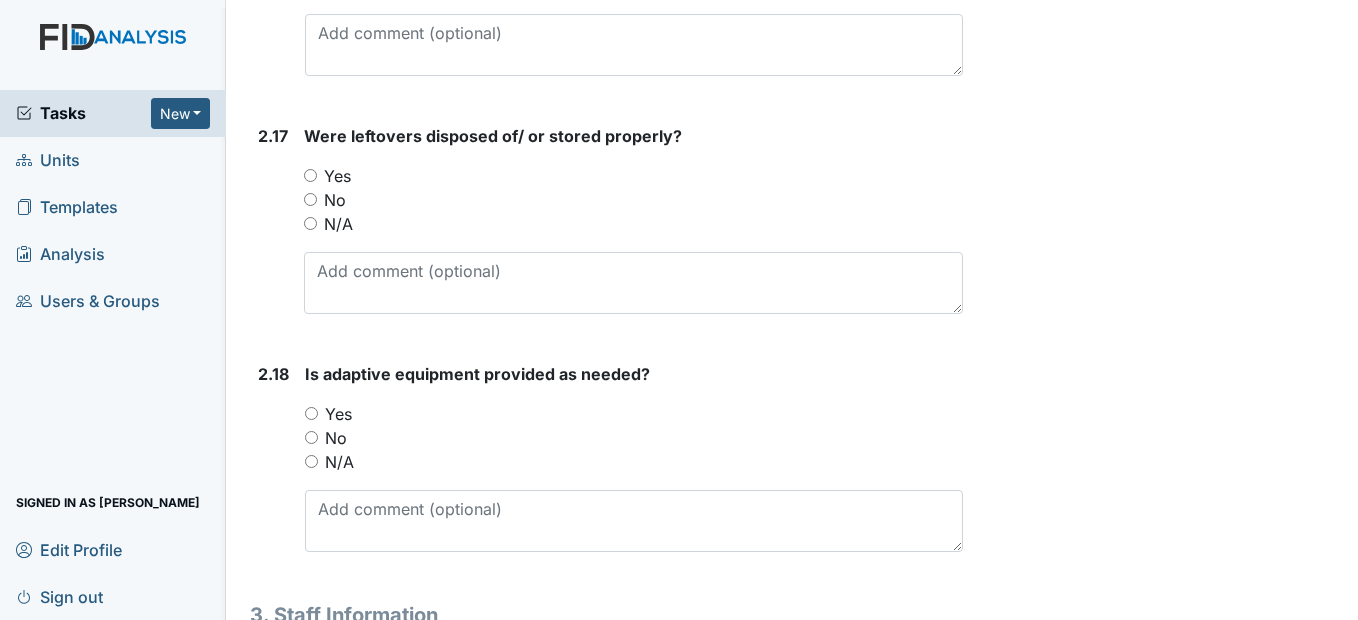 scroll, scrollTop: 5400, scrollLeft: 0, axis: vertical 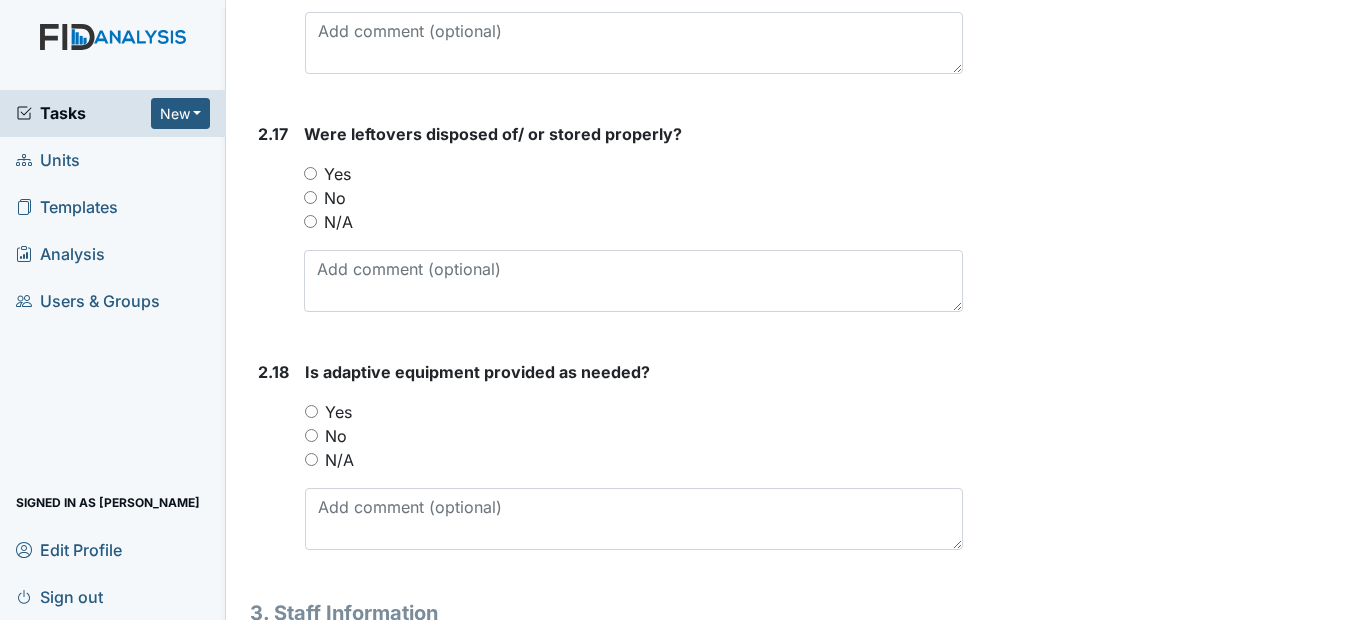 click on "N/A" at bounding box center (310, 221) 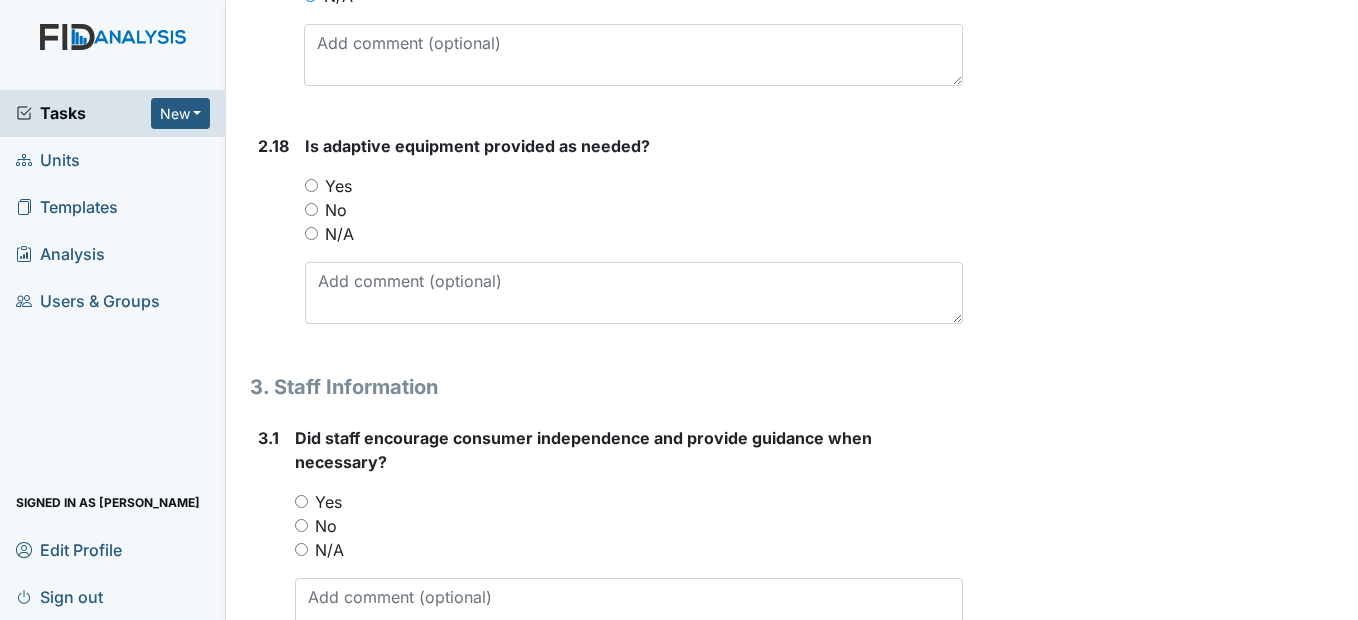 scroll, scrollTop: 5700, scrollLeft: 0, axis: vertical 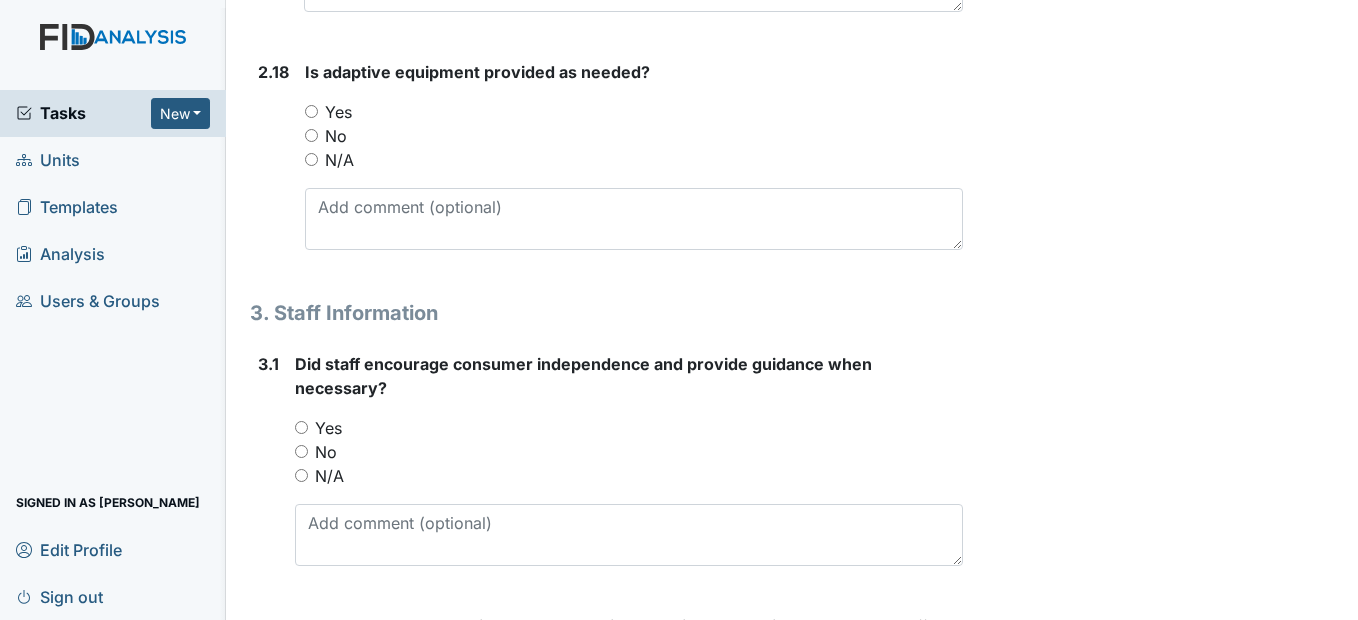 click on "Yes" at bounding box center (311, 111) 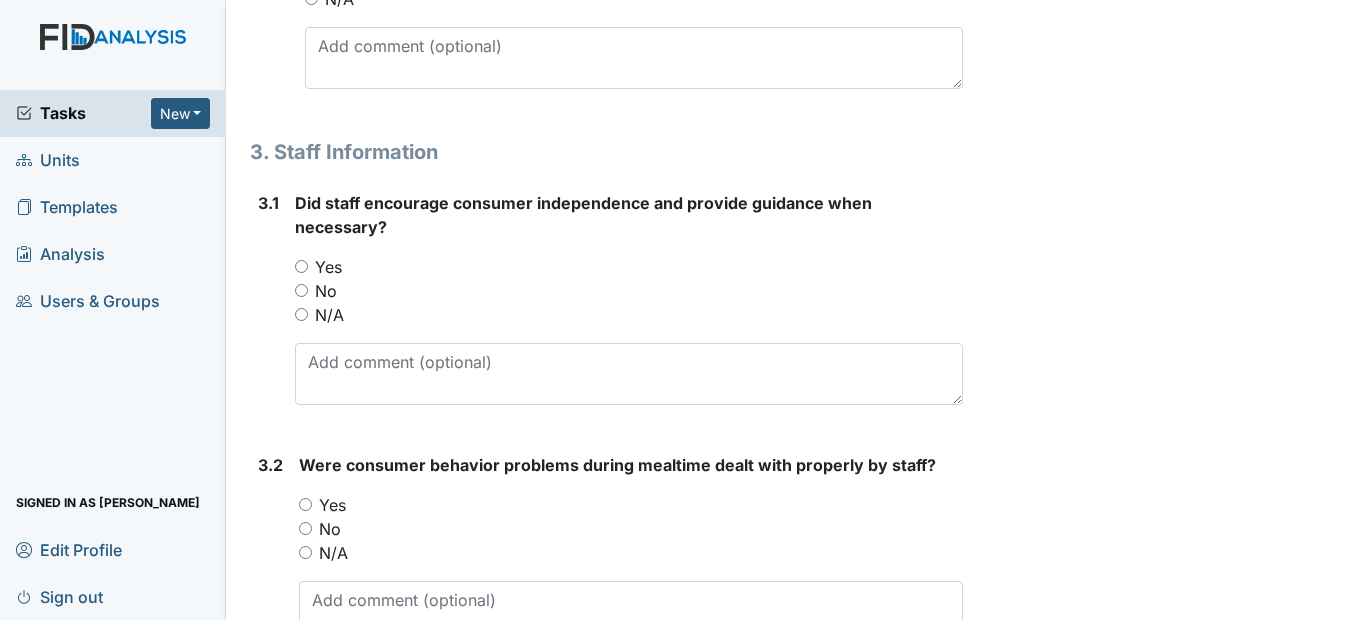 scroll, scrollTop: 5900, scrollLeft: 0, axis: vertical 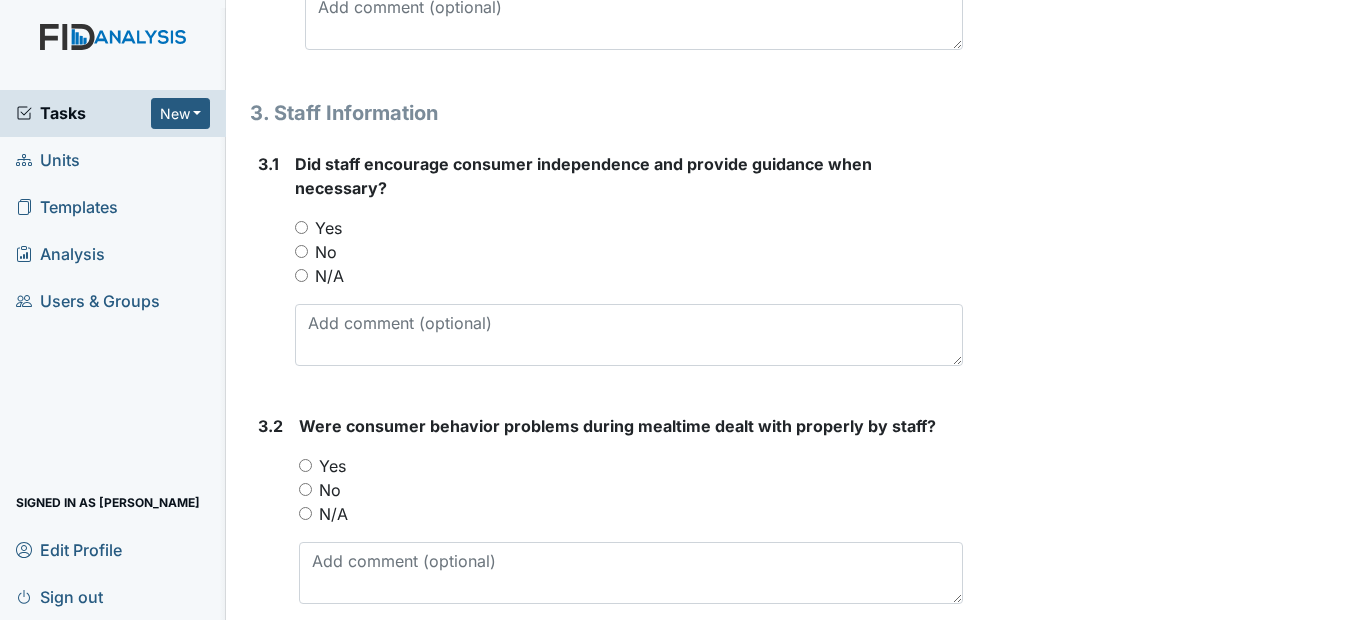 click on "Yes" at bounding box center (301, 227) 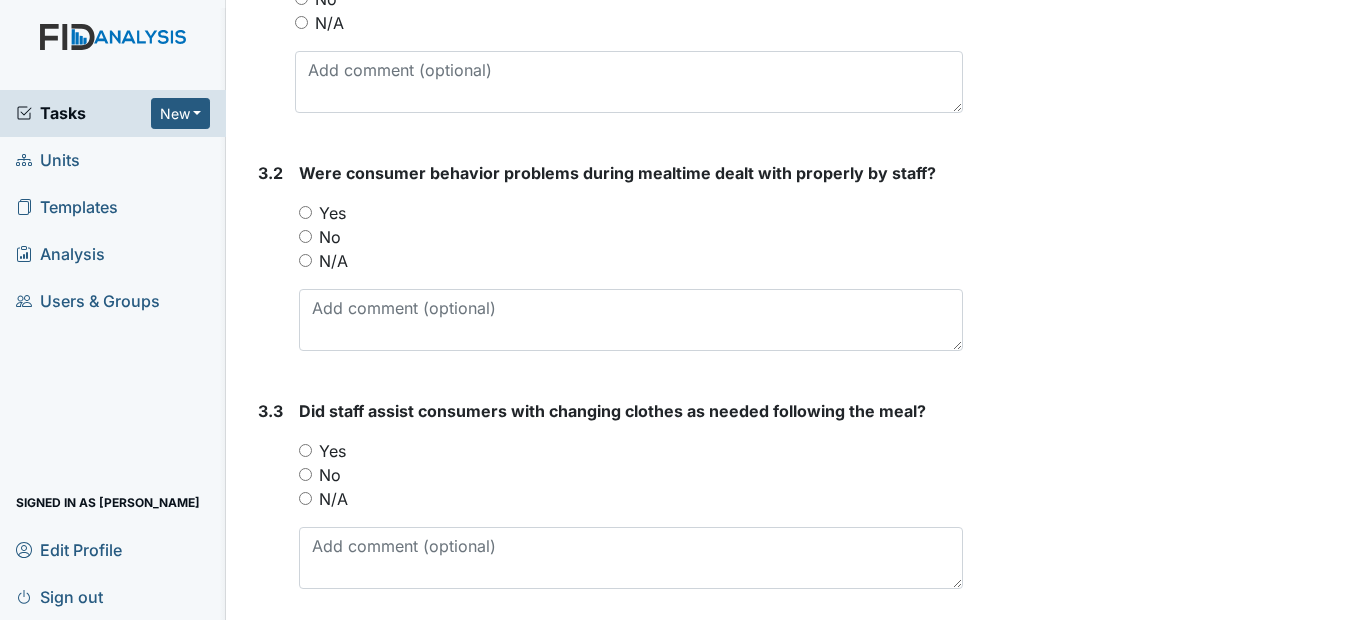 scroll, scrollTop: 6200, scrollLeft: 0, axis: vertical 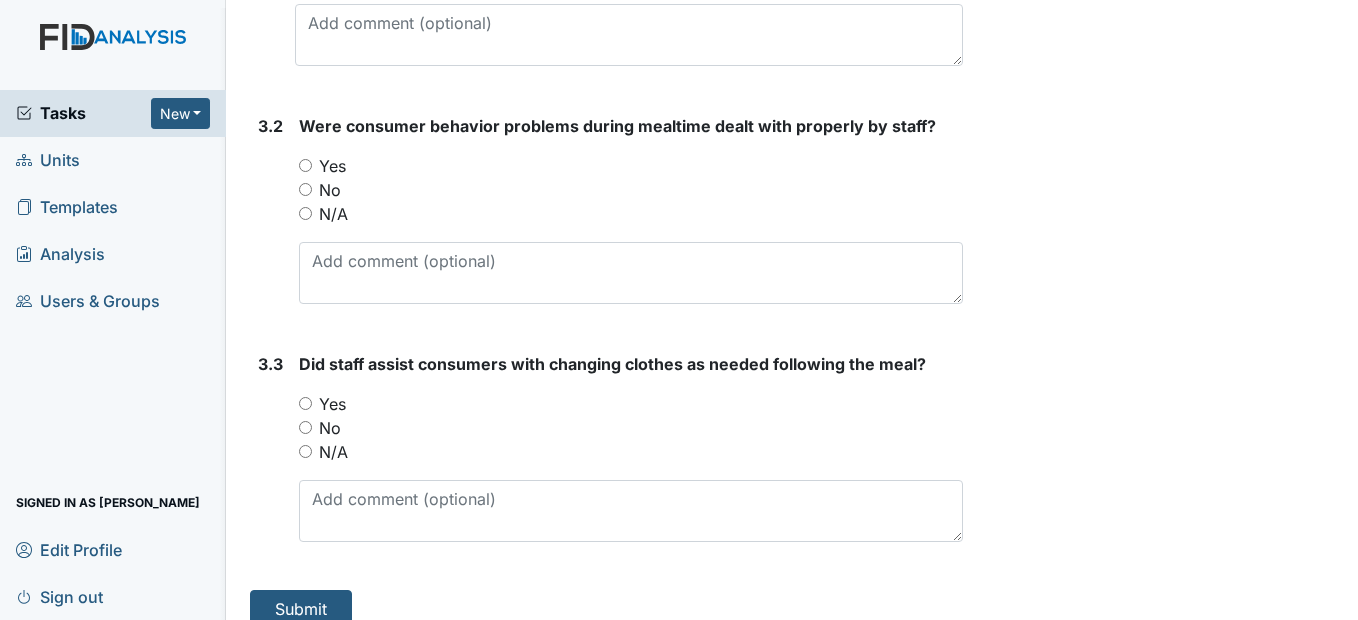 click on "N/A" at bounding box center (305, 213) 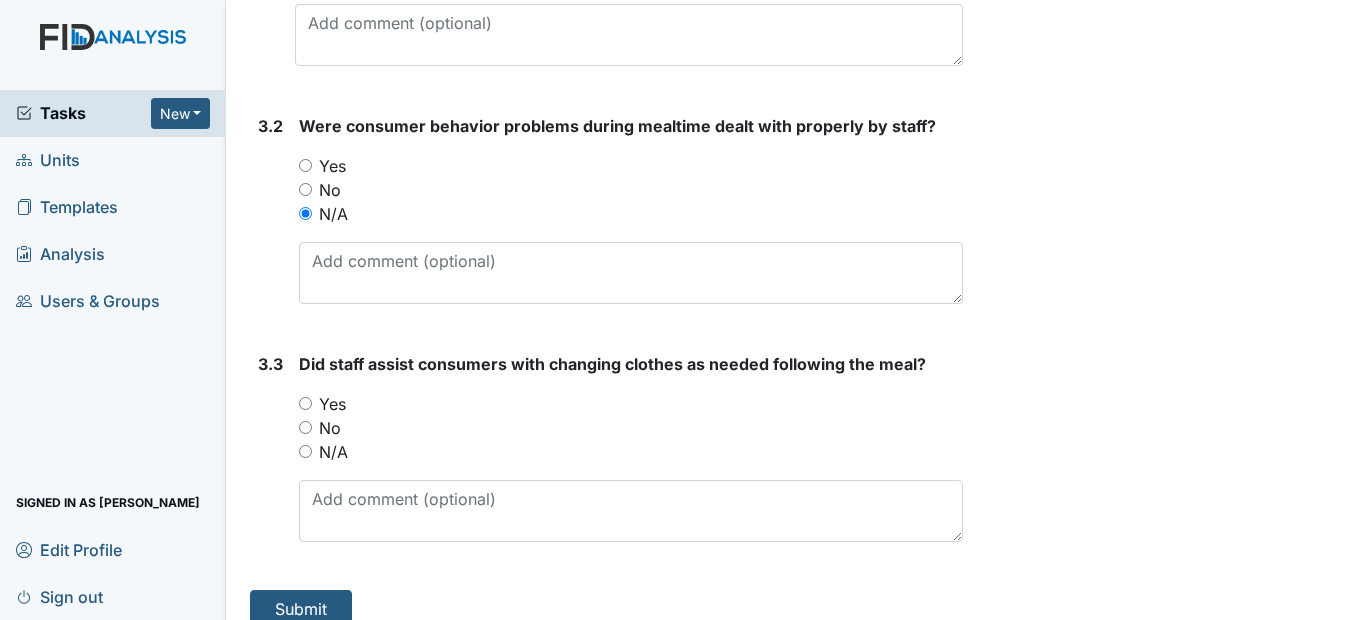 scroll, scrollTop: 6272, scrollLeft: 0, axis: vertical 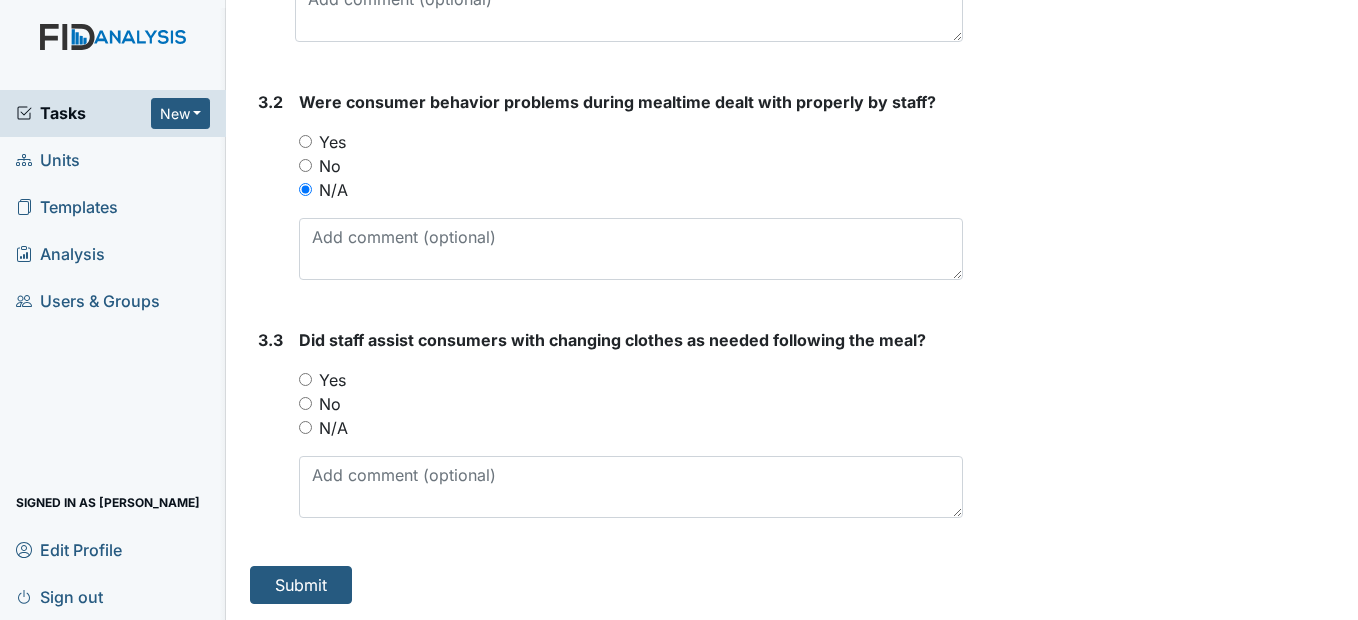 click on "Yes" at bounding box center (305, 379) 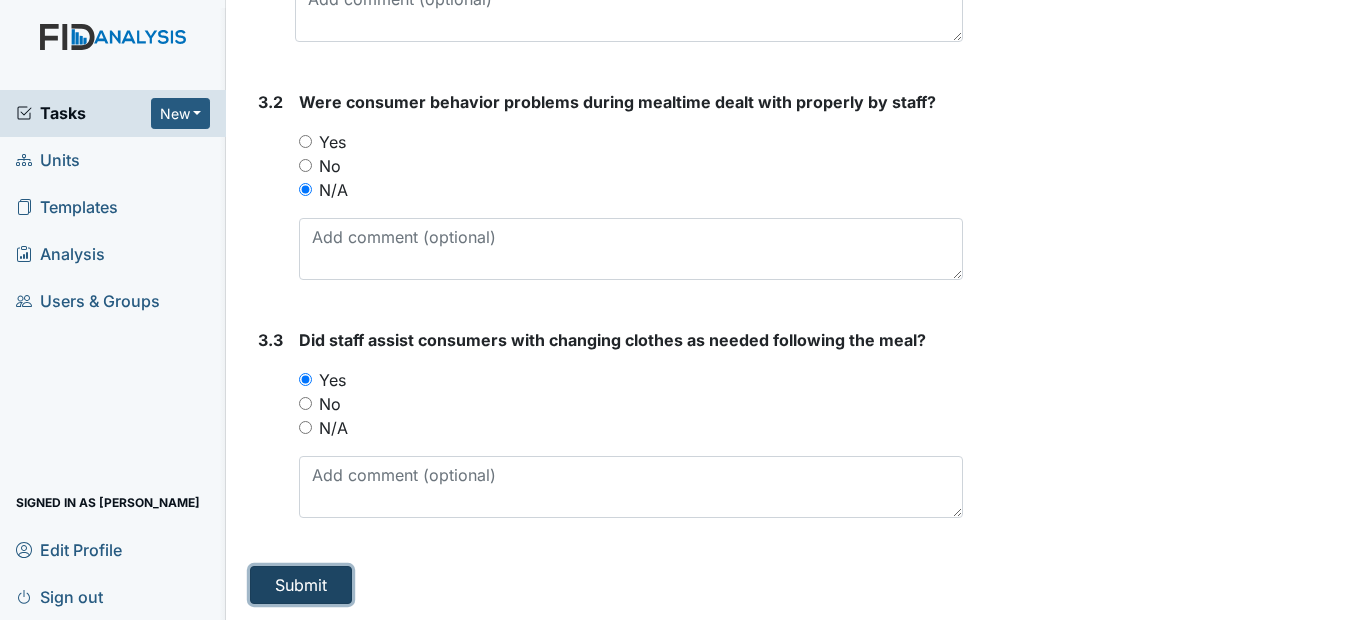 click on "Submit" at bounding box center [301, 585] 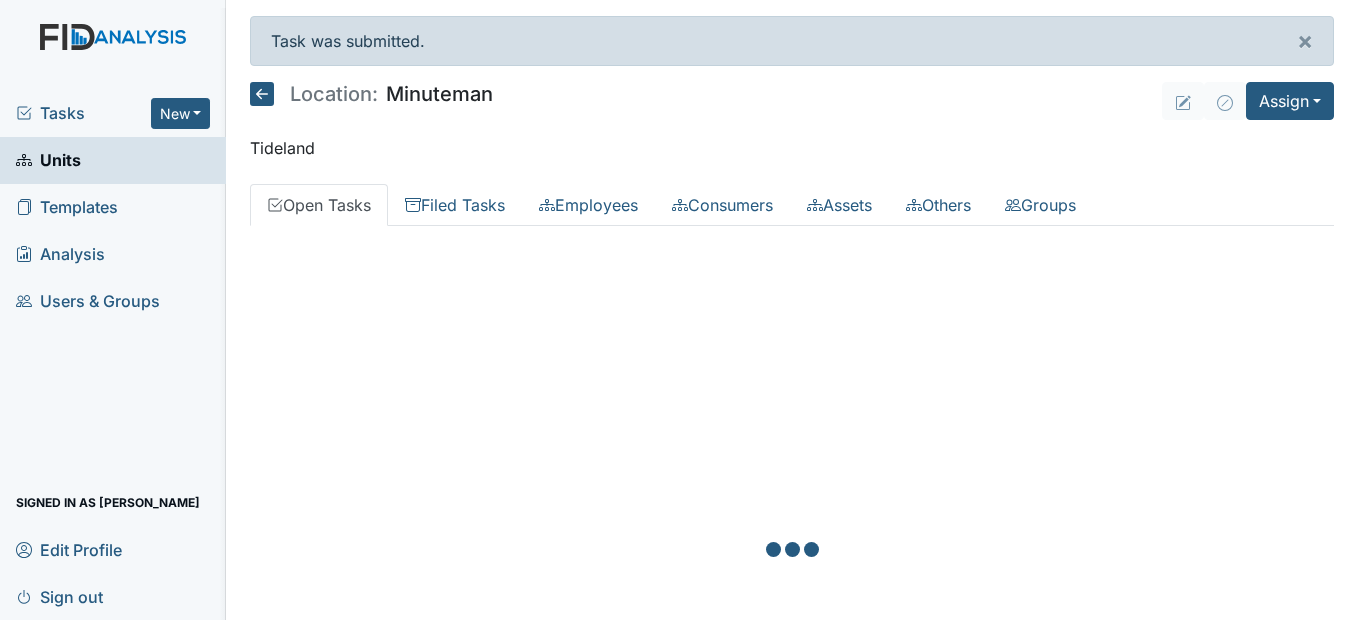 scroll, scrollTop: 0, scrollLeft: 0, axis: both 